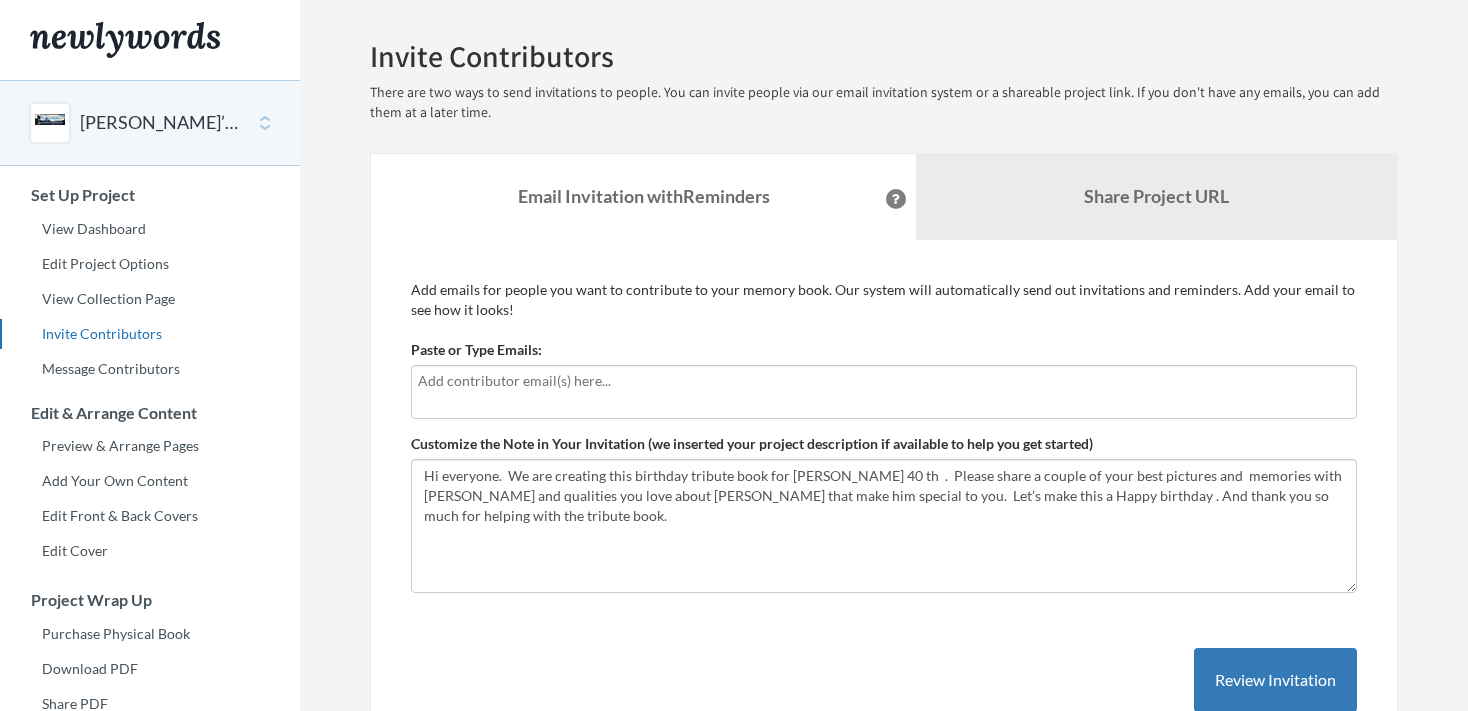 scroll, scrollTop: 0, scrollLeft: 0, axis: both 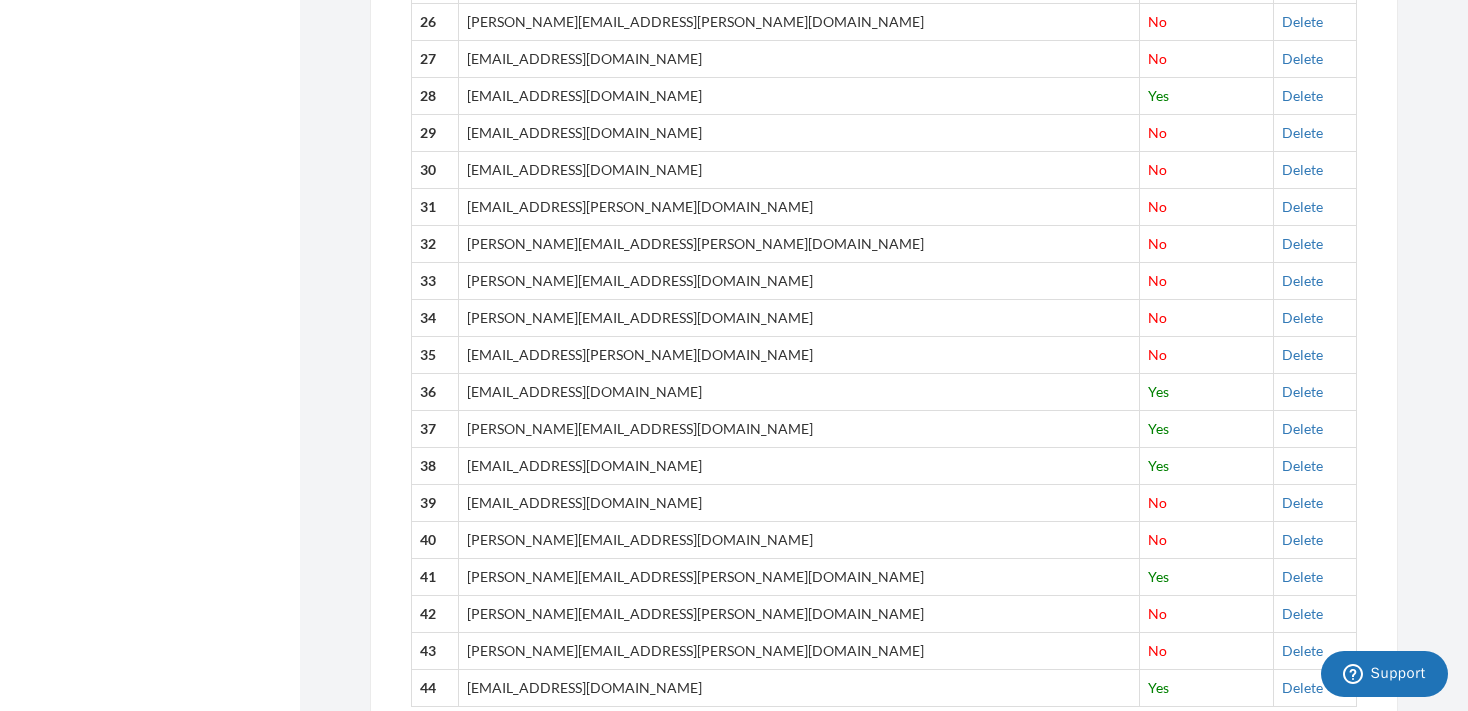 drag, startPoint x: 664, startPoint y: 345, endPoint x: 468, endPoint y: 354, distance: 196.20653 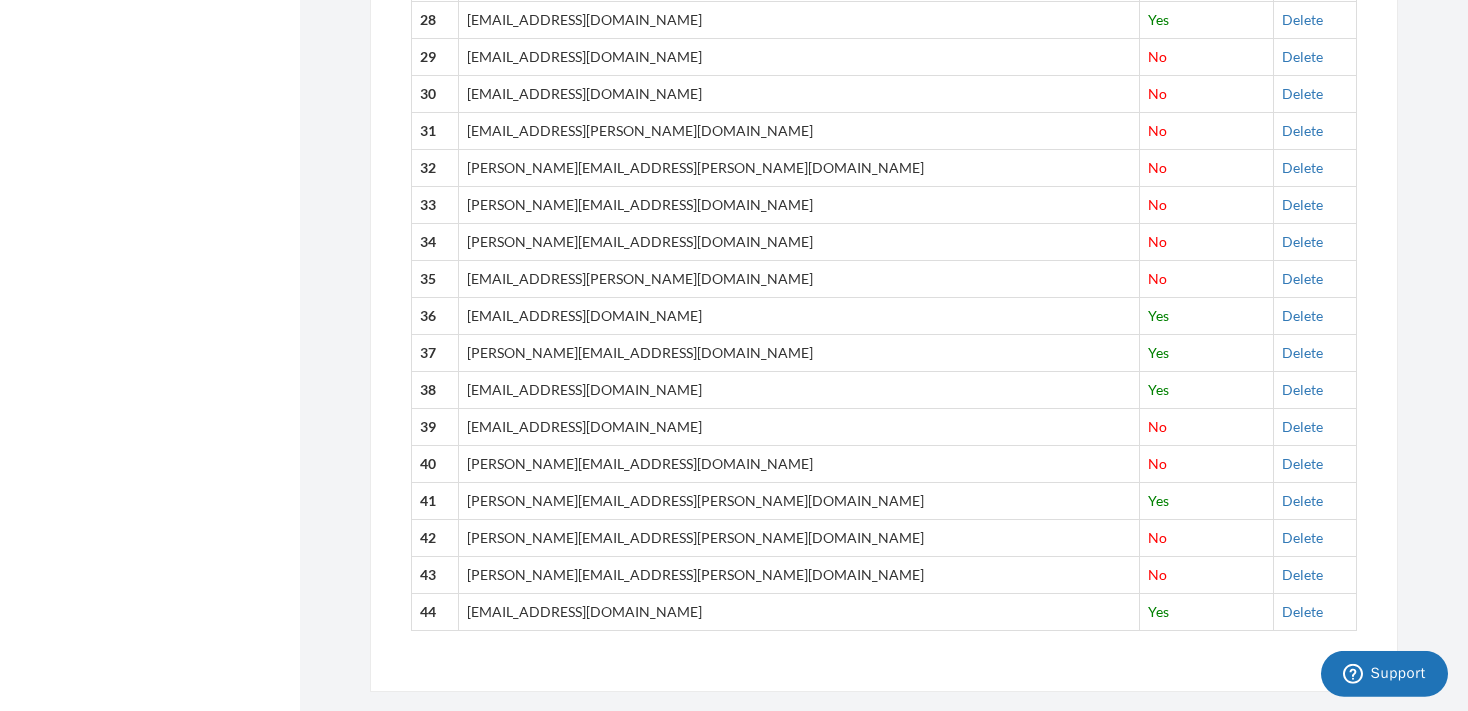 scroll, scrollTop: 1818, scrollLeft: 0, axis: vertical 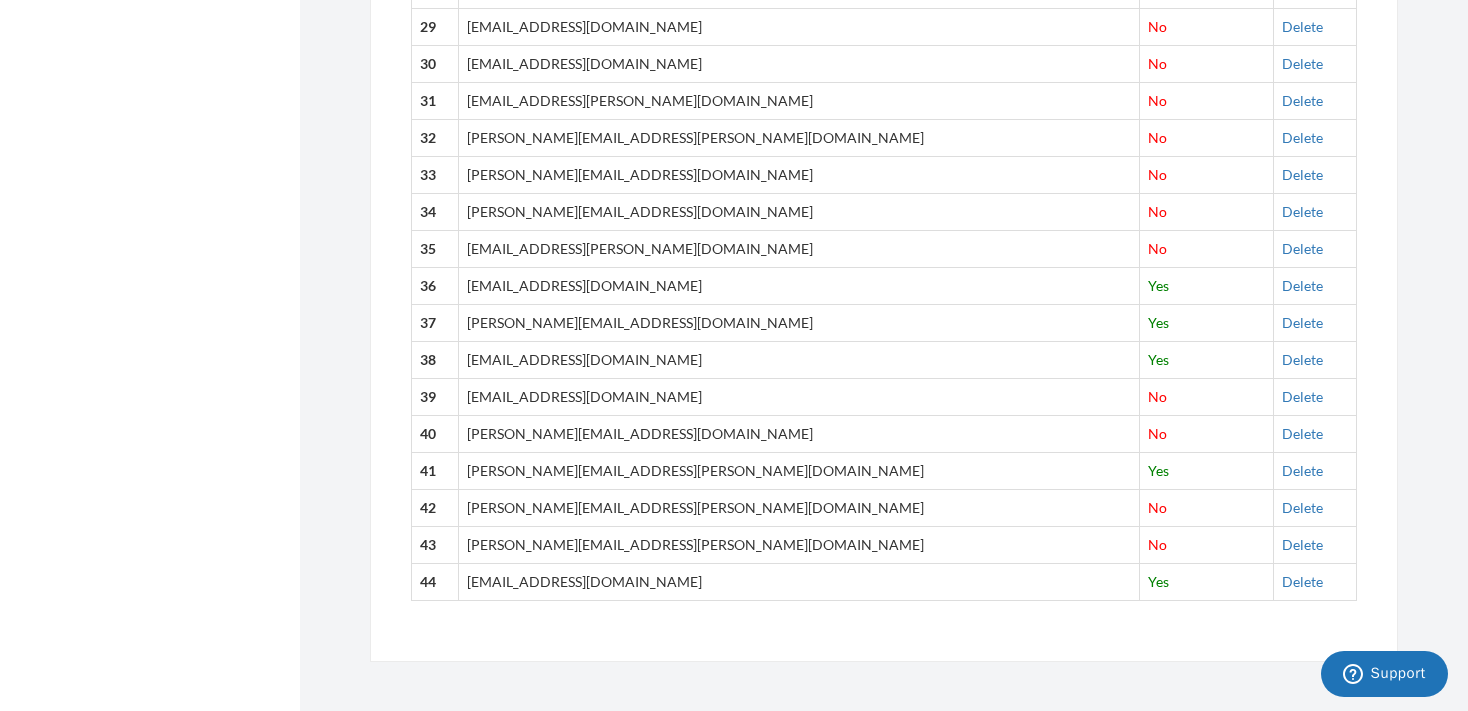 click on "[PERSON_NAME][EMAIL_ADDRESS][PERSON_NAME][DOMAIN_NAME]" at bounding box center [799, 544] 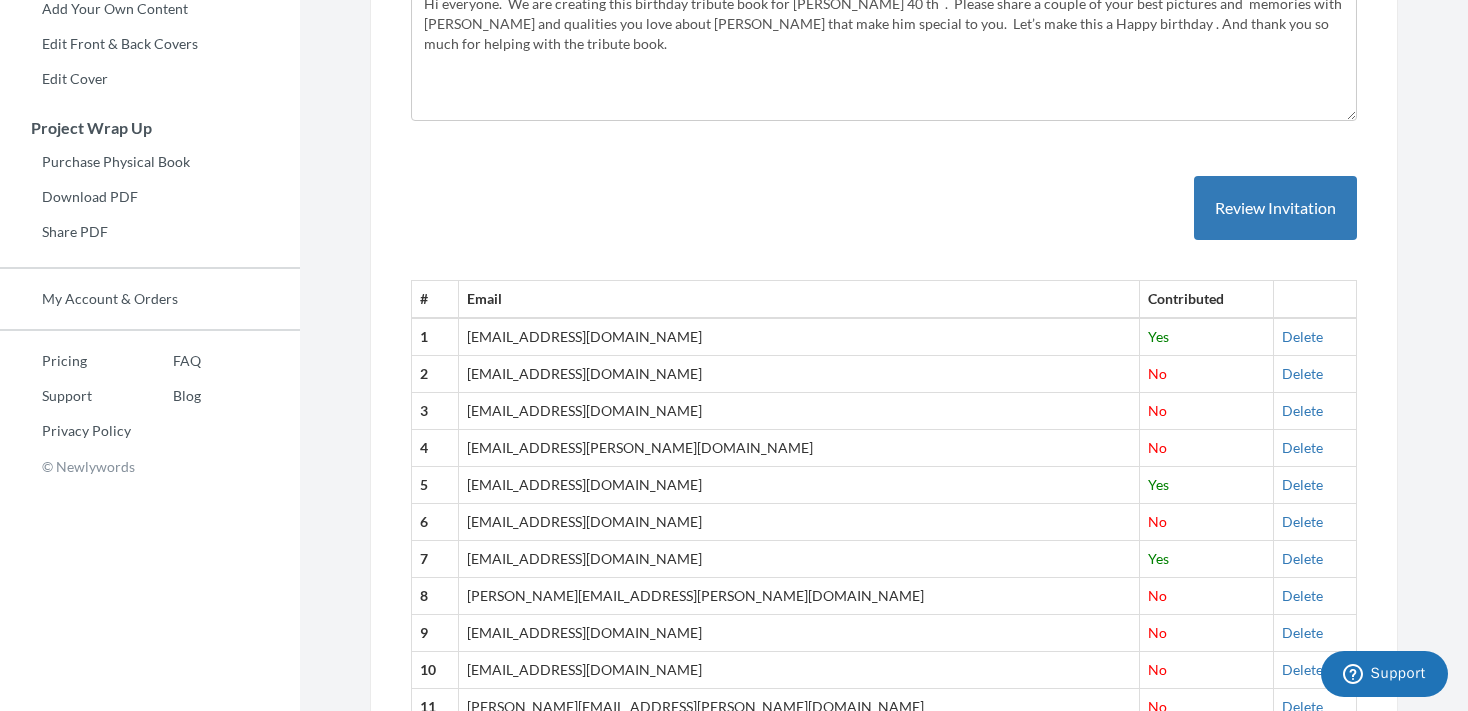 scroll, scrollTop: 528, scrollLeft: 0, axis: vertical 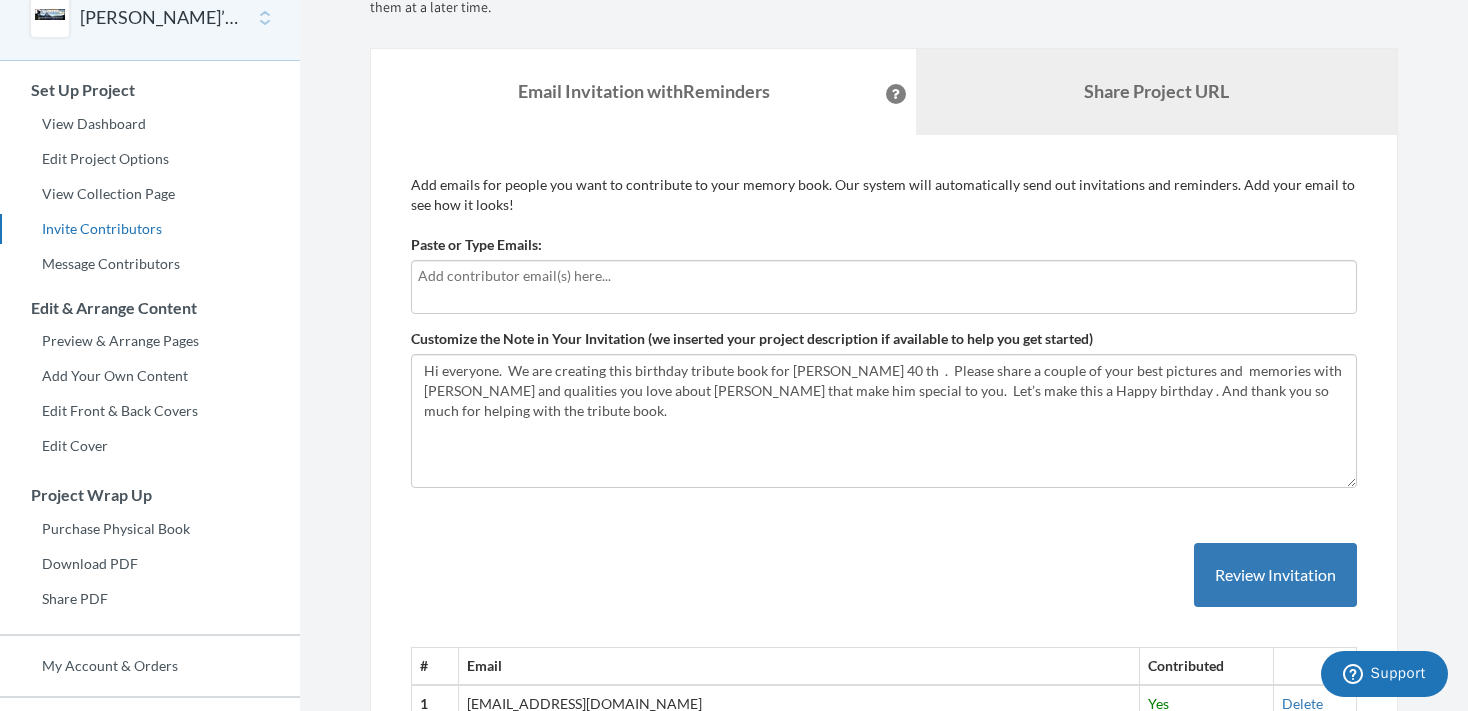 click on "Share Project URL" at bounding box center (1156, 92) 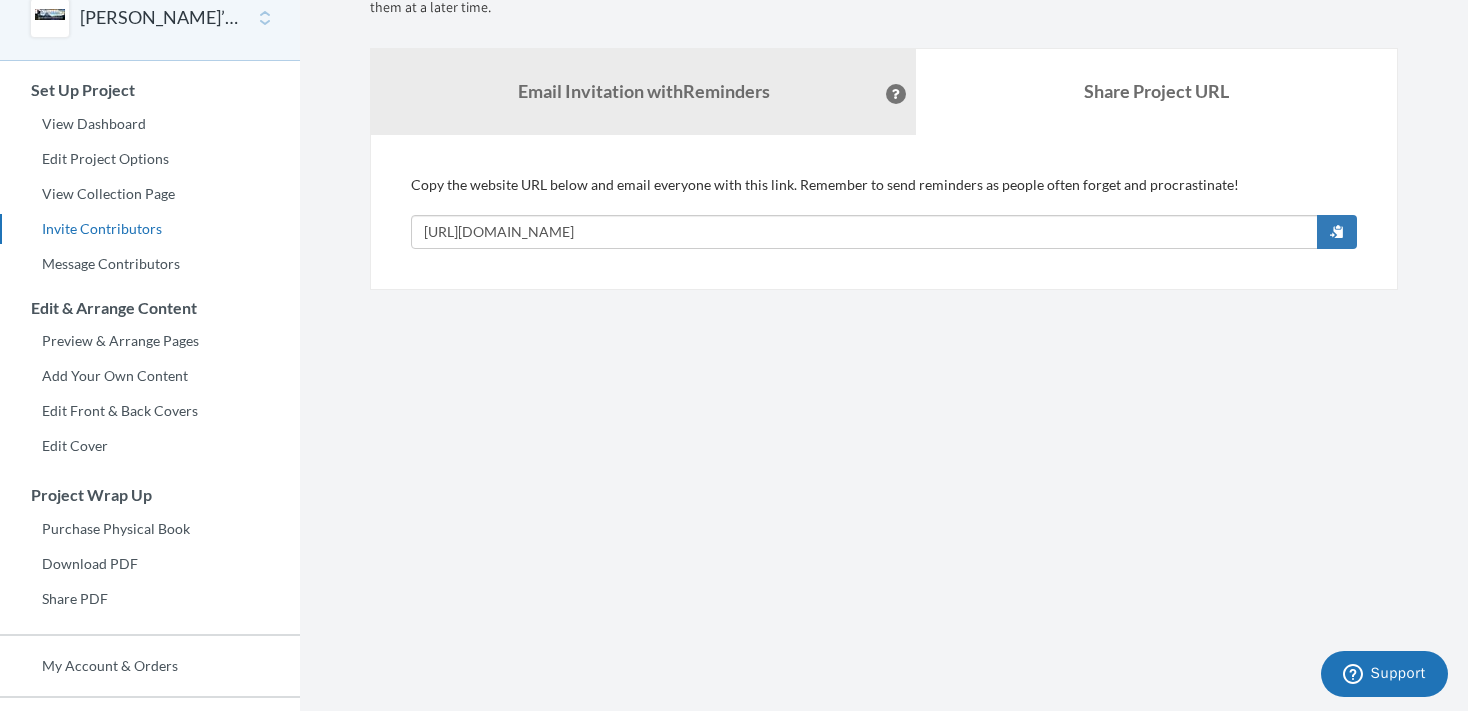 drag, startPoint x: 1249, startPoint y: 186, endPoint x: 374, endPoint y: 197, distance: 875.06915 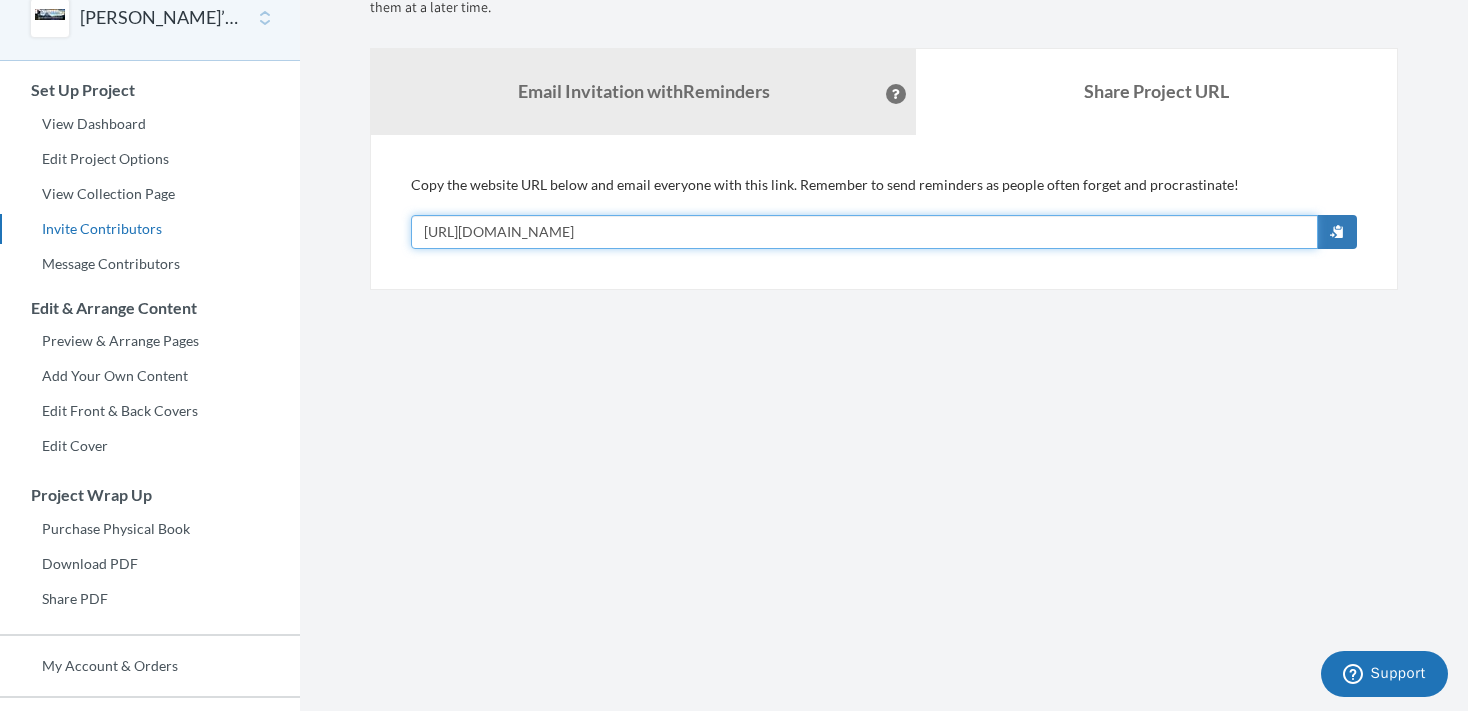 click on "[URL][DOMAIN_NAME]" at bounding box center (864, 232) 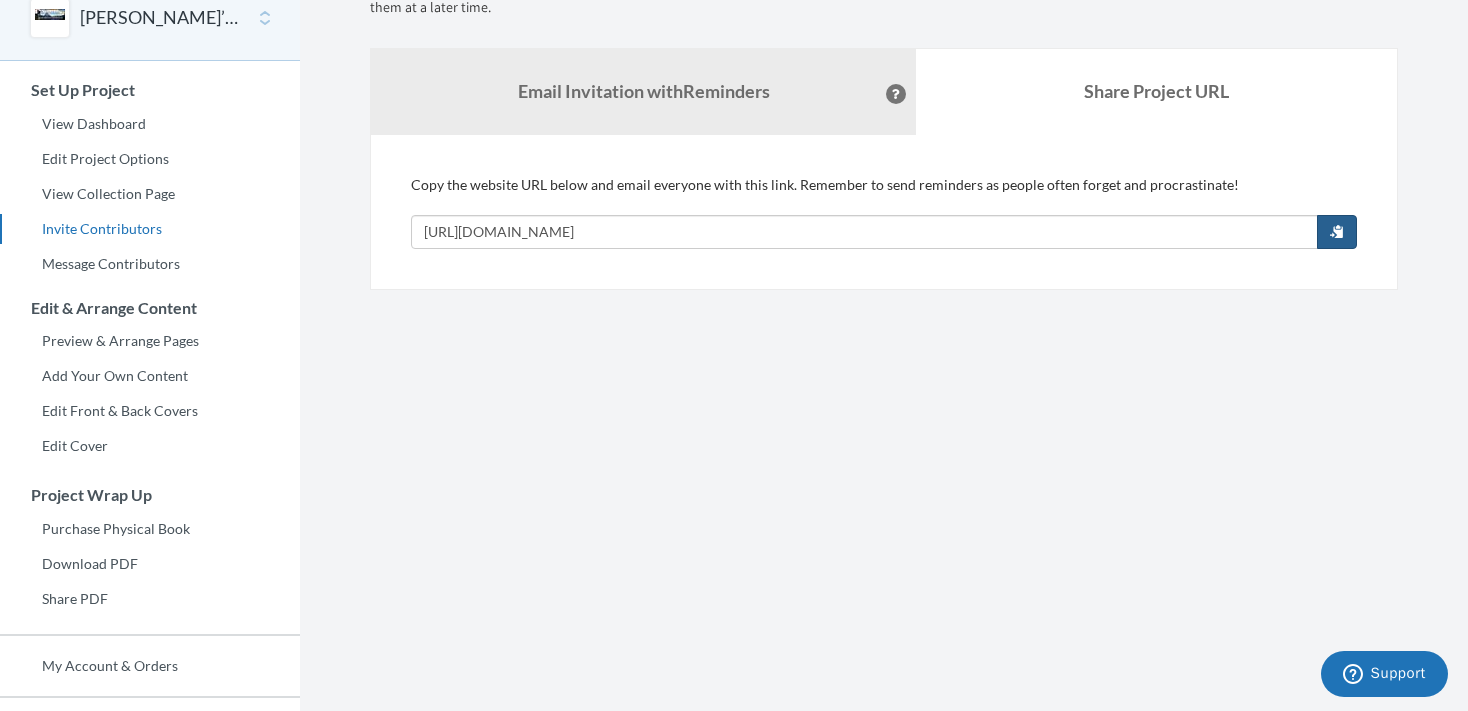 click at bounding box center (1337, 231) 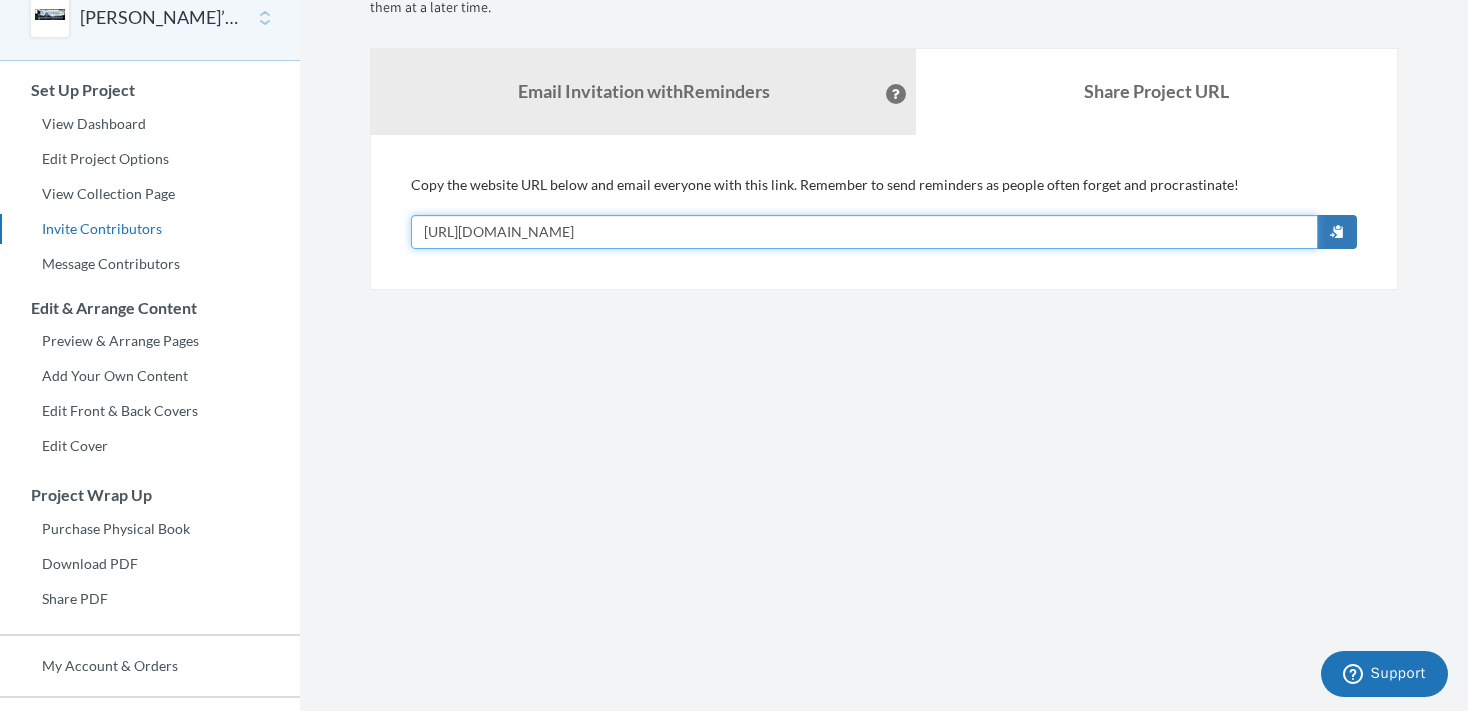 click on "[URL][DOMAIN_NAME]" at bounding box center (864, 232) 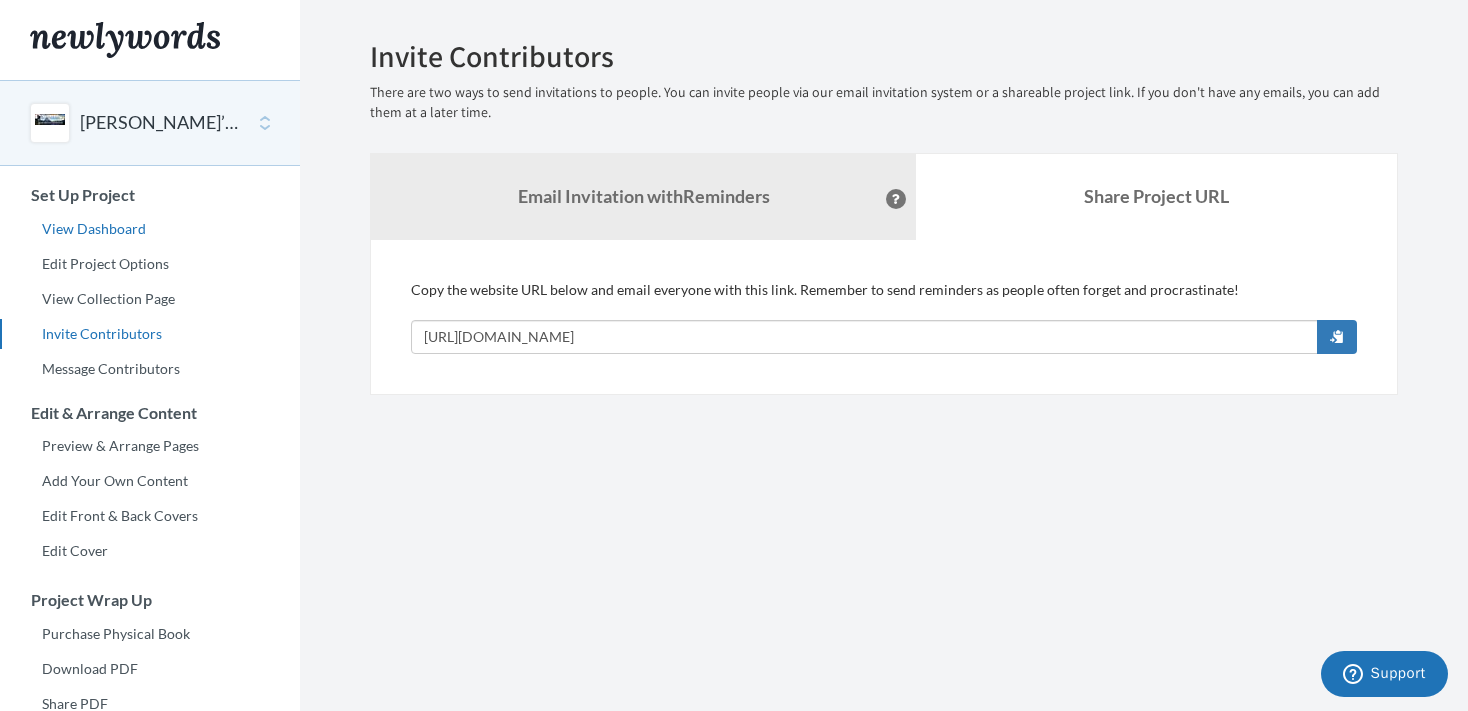 click on "View Dashboard" at bounding box center (150, 229) 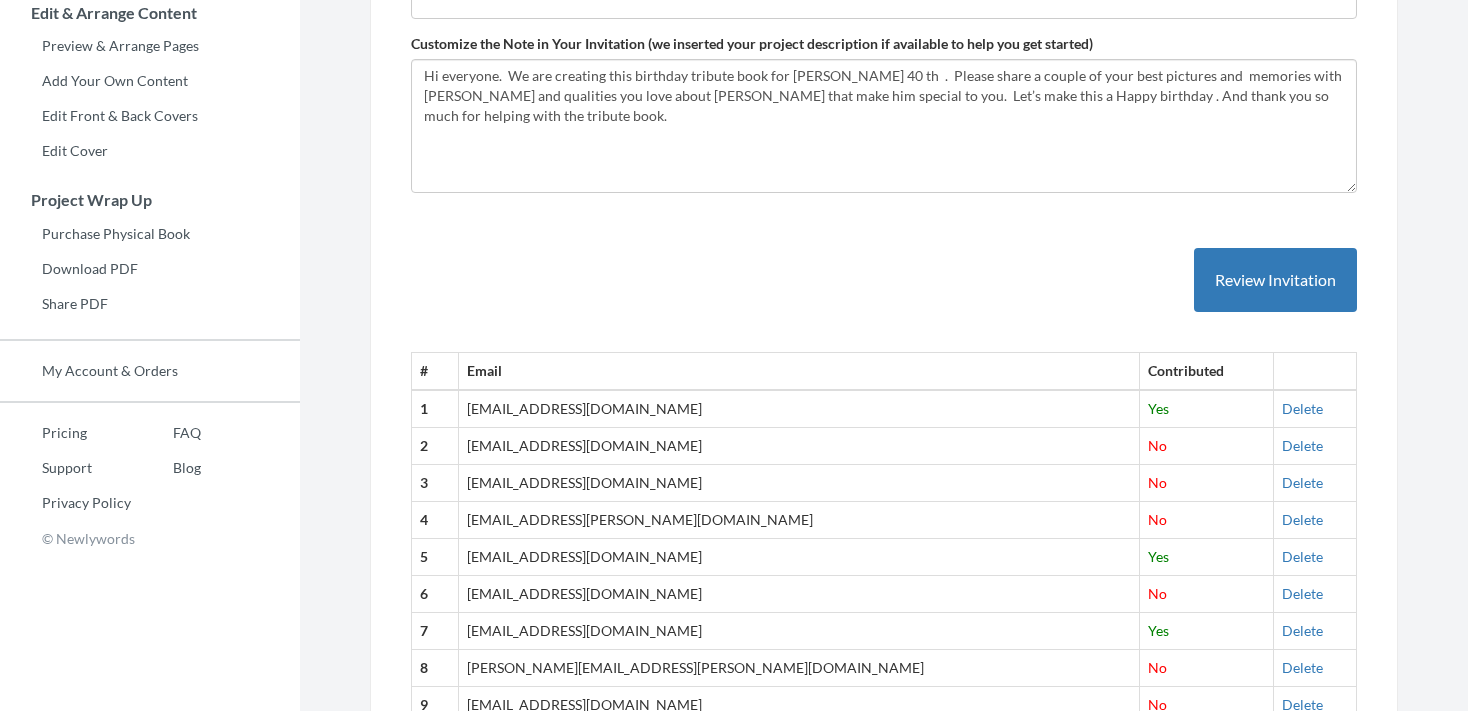 scroll, scrollTop: 528, scrollLeft: 0, axis: vertical 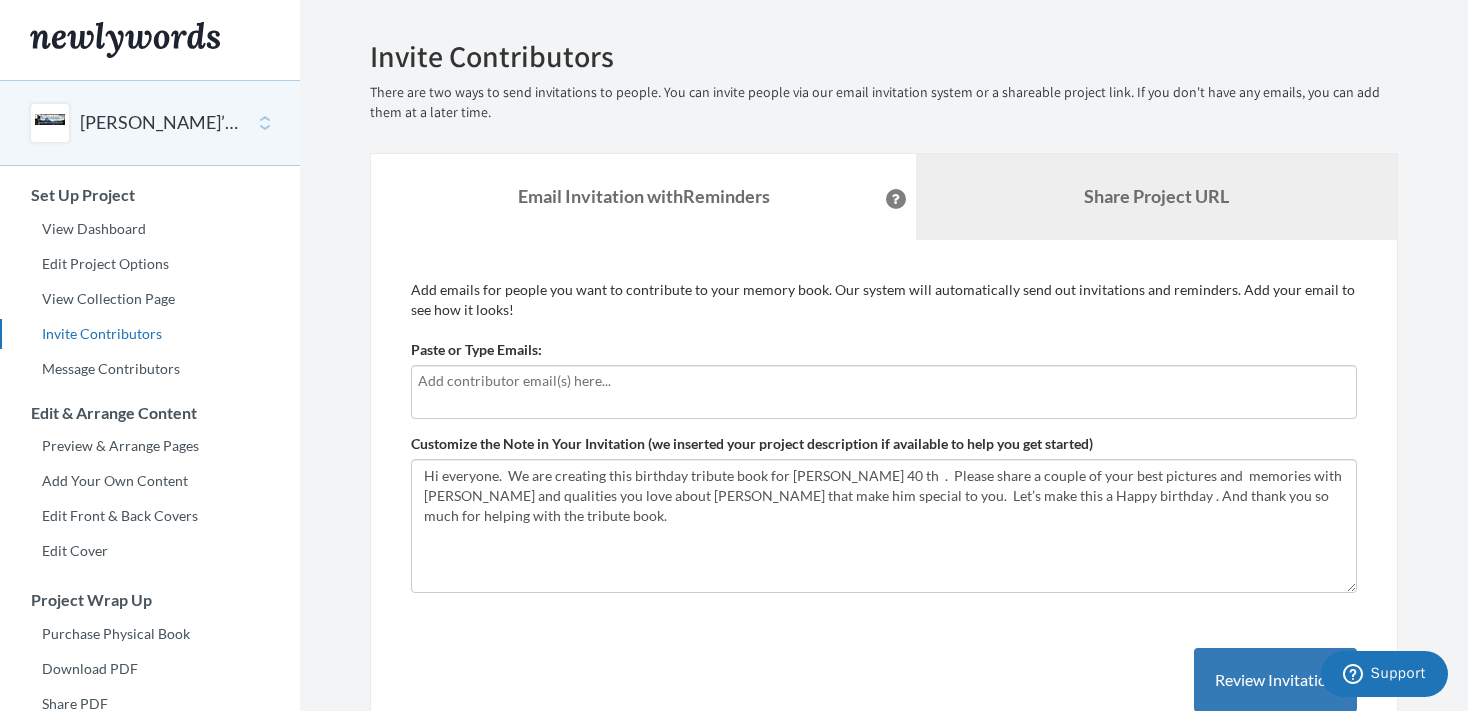 click on "Share Project URL" at bounding box center [1156, 197] 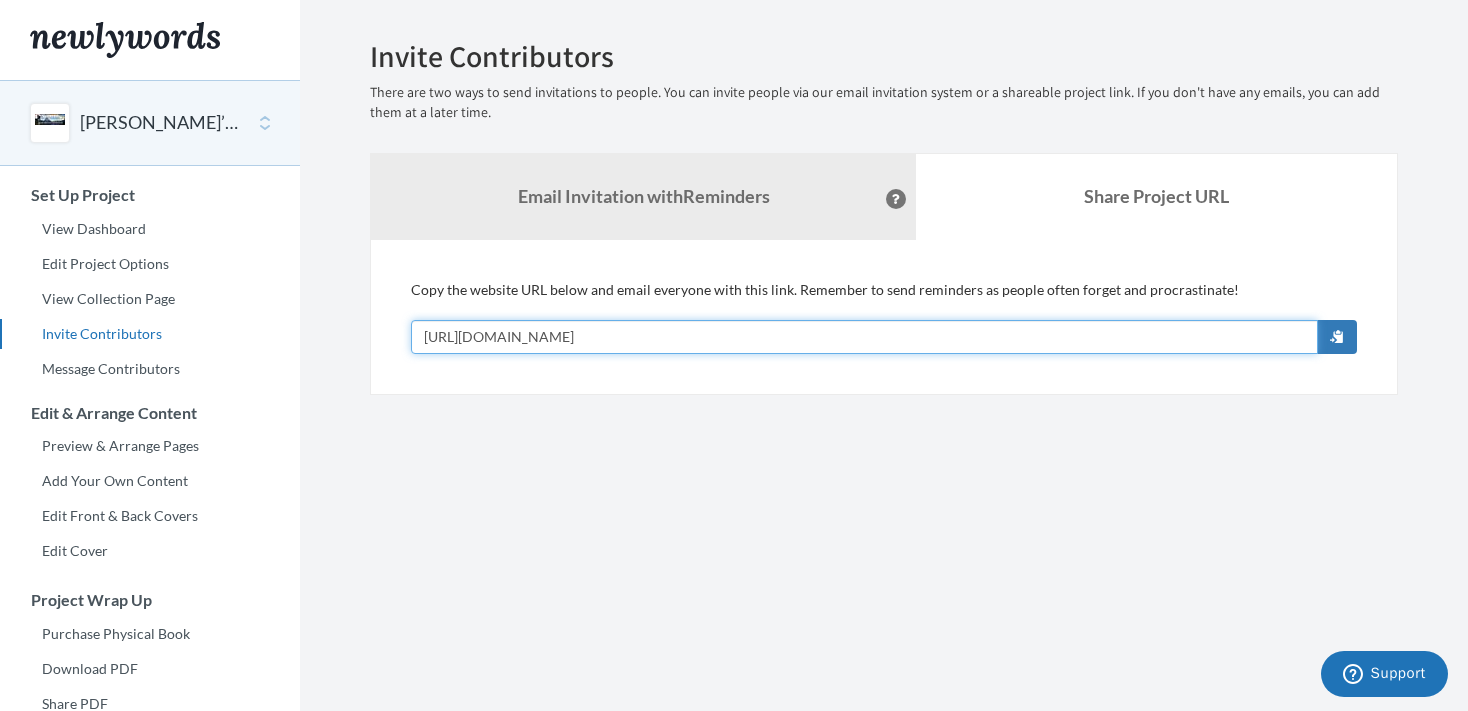 drag, startPoint x: 820, startPoint y: 334, endPoint x: 359, endPoint y: 335, distance: 461.0011 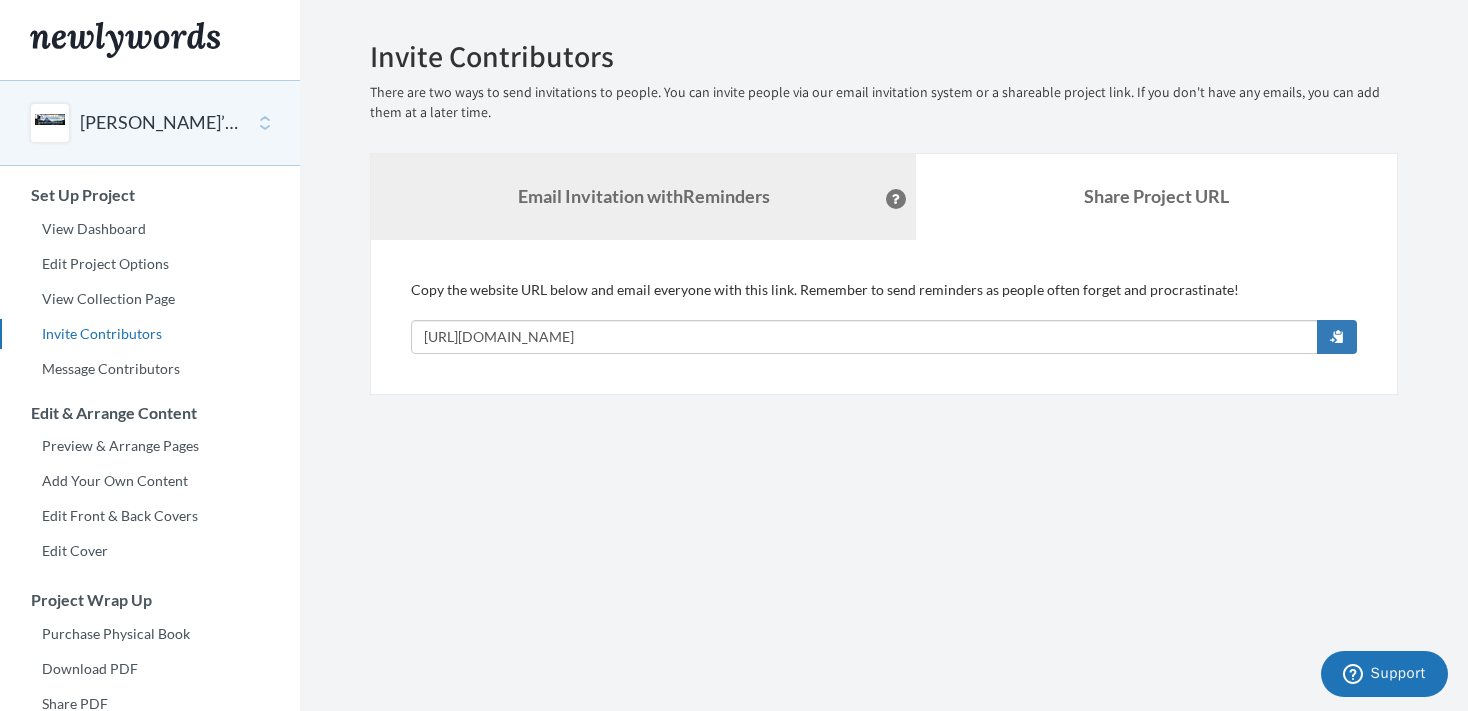click on "Email Invitation with  Reminders" at bounding box center [644, 196] 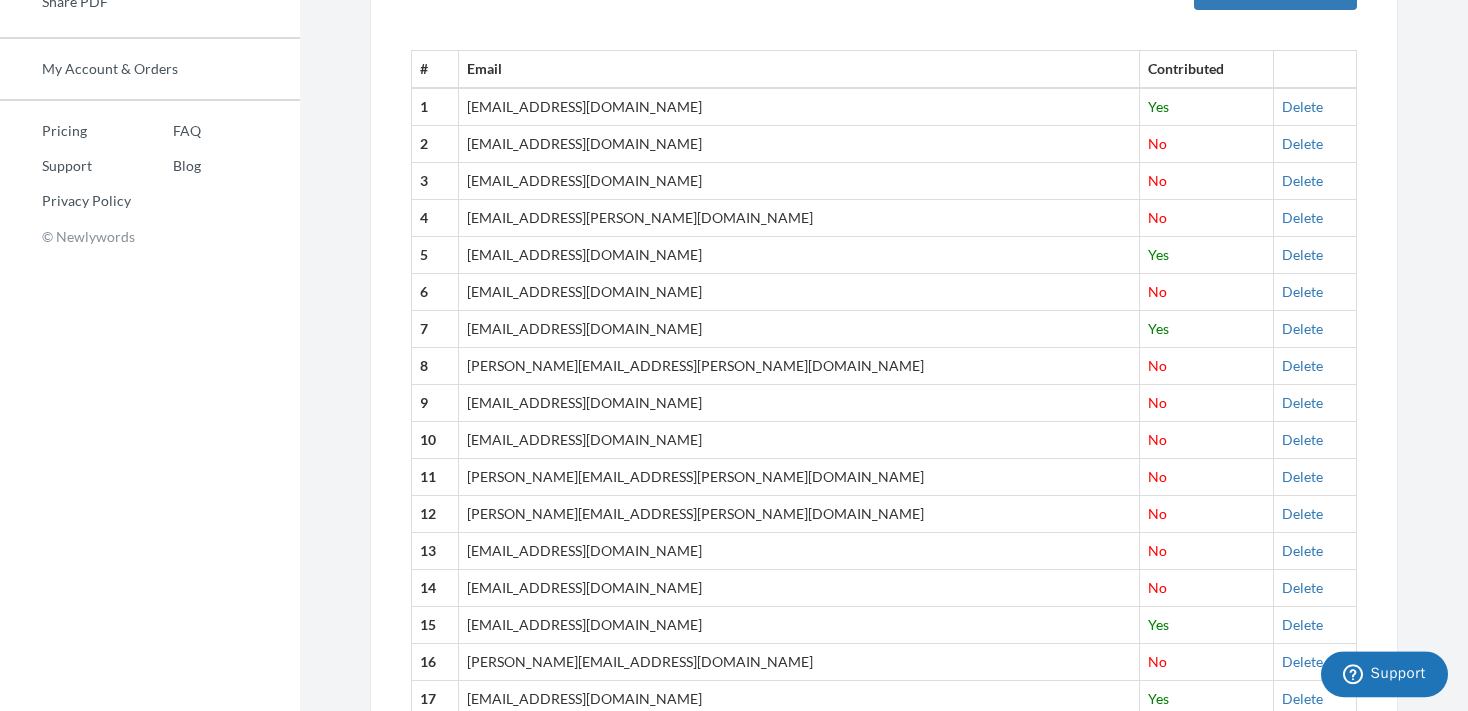scroll, scrollTop: 739, scrollLeft: 0, axis: vertical 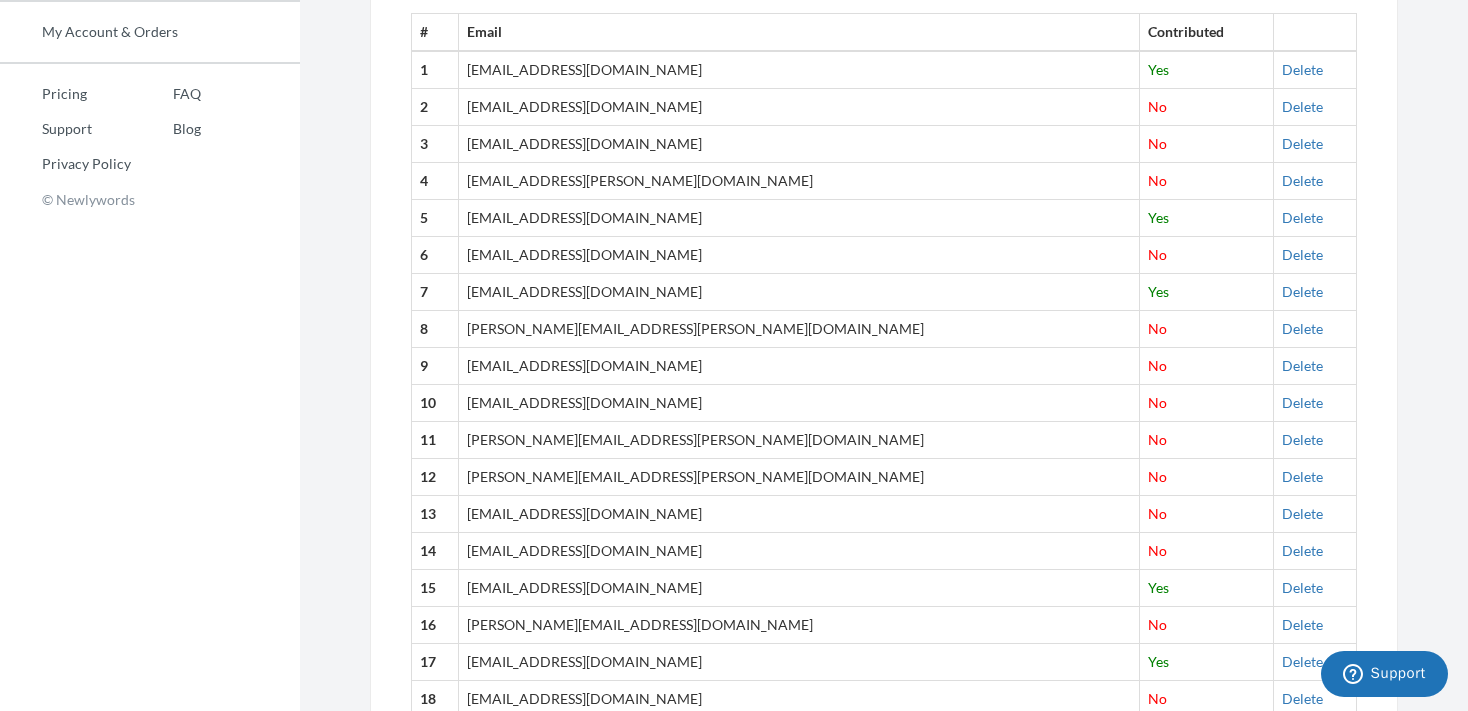 click on "[PERSON_NAME][EMAIL_ADDRESS][PERSON_NAME][DOMAIN_NAME]" at bounding box center (799, 329) 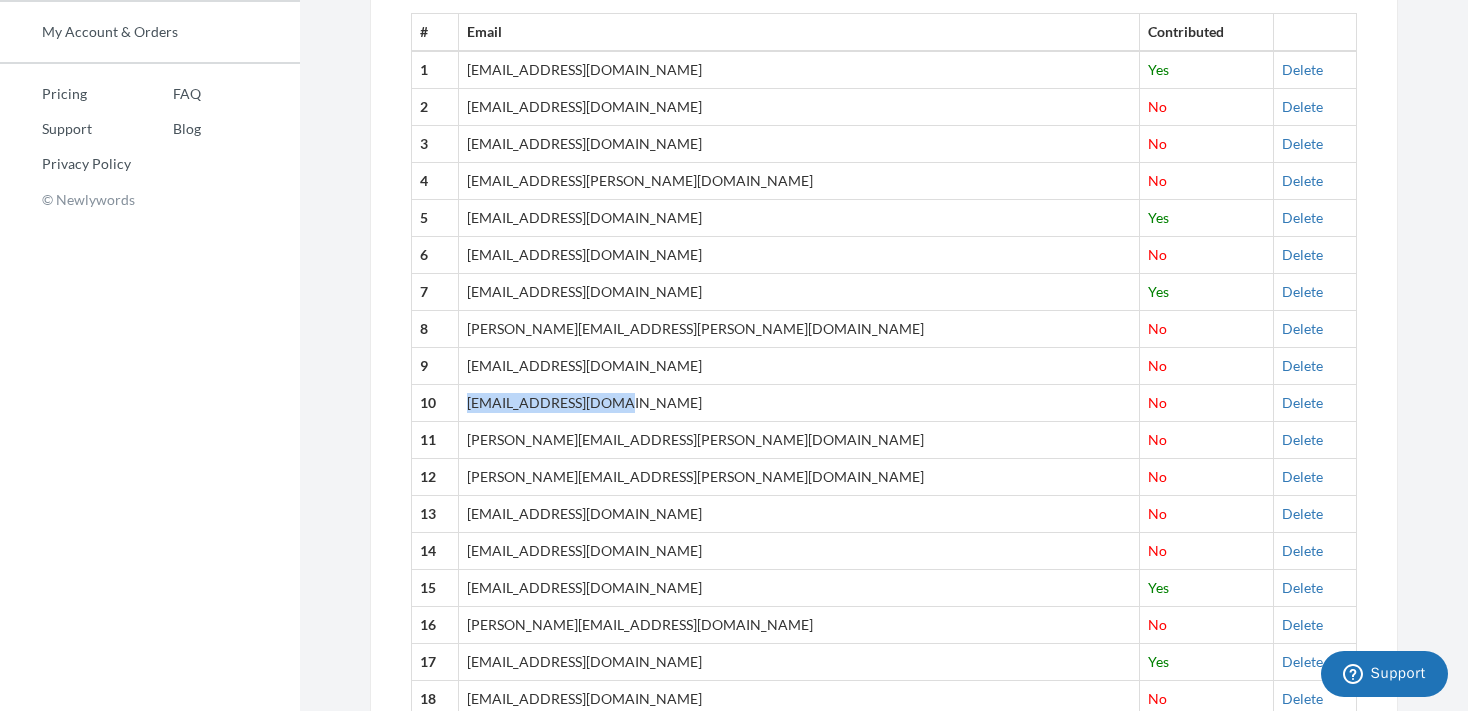drag, startPoint x: 636, startPoint y: 405, endPoint x: 494, endPoint y: 407, distance: 142.01408 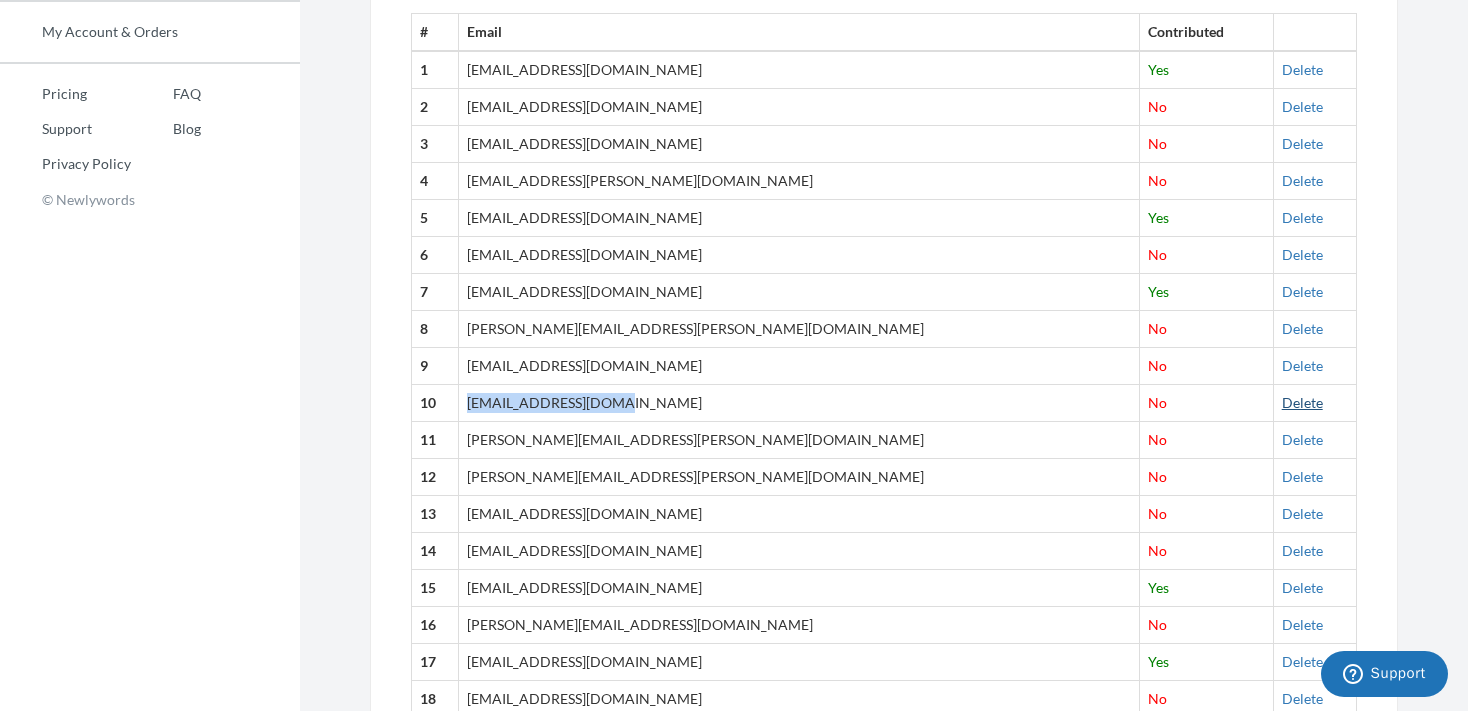 click on "Delete" at bounding box center [1302, 402] 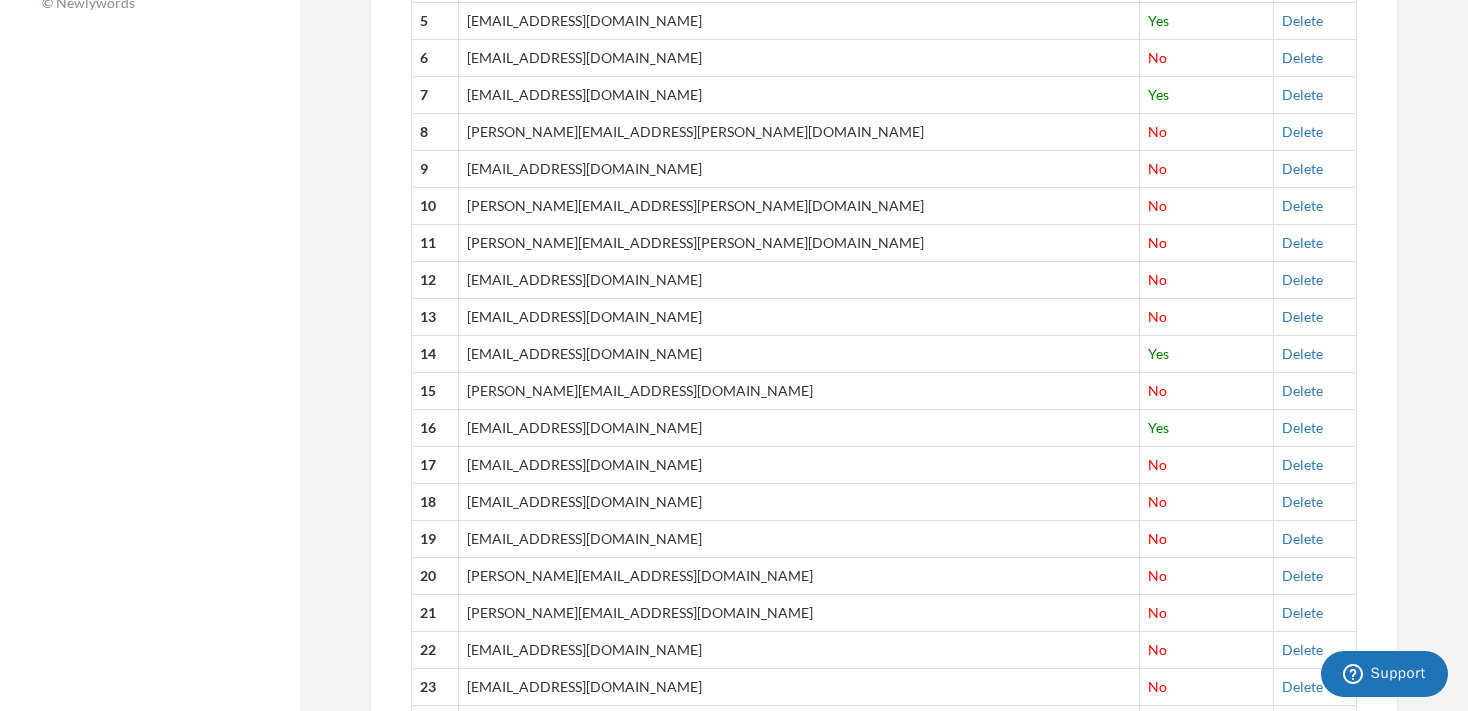 scroll, scrollTop: 197, scrollLeft: 0, axis: vertical 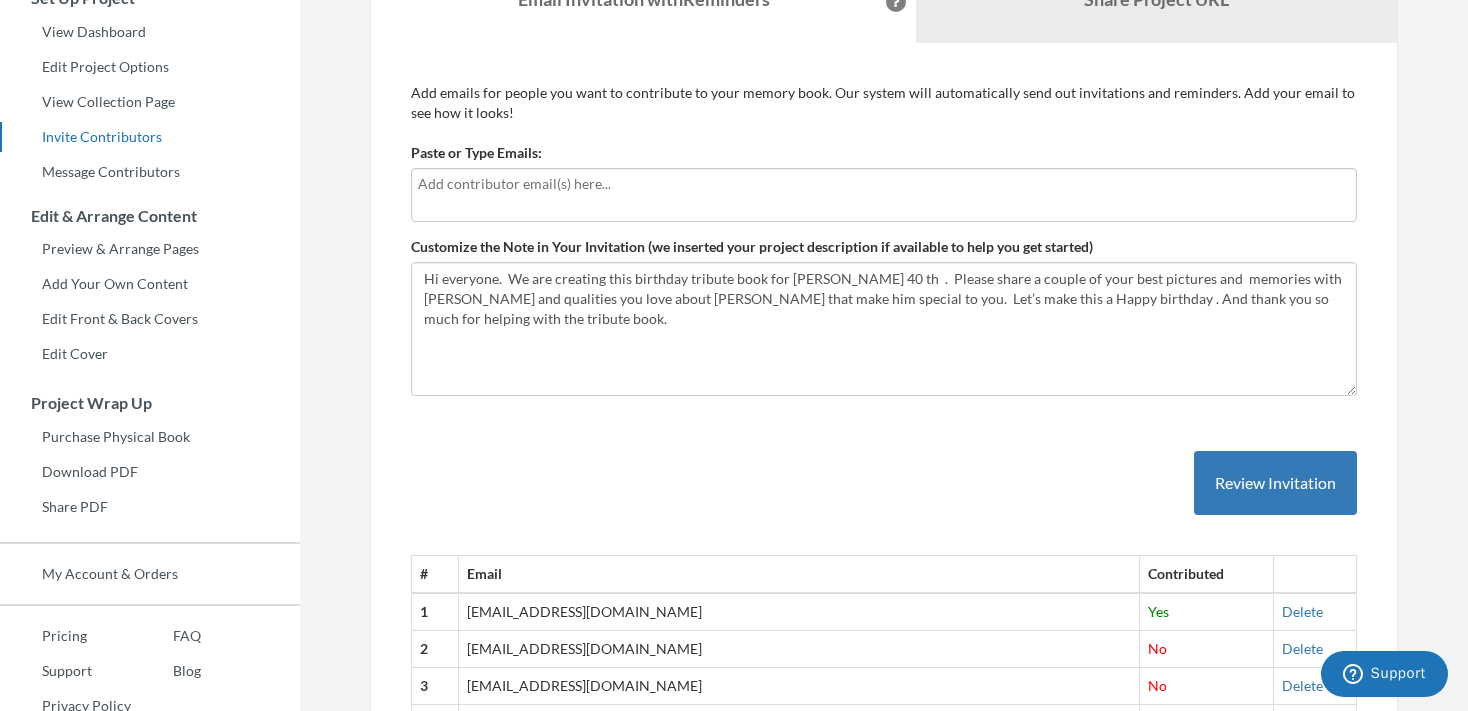 click on "Paste or Type Emails:" at bounding box center [884, 182] 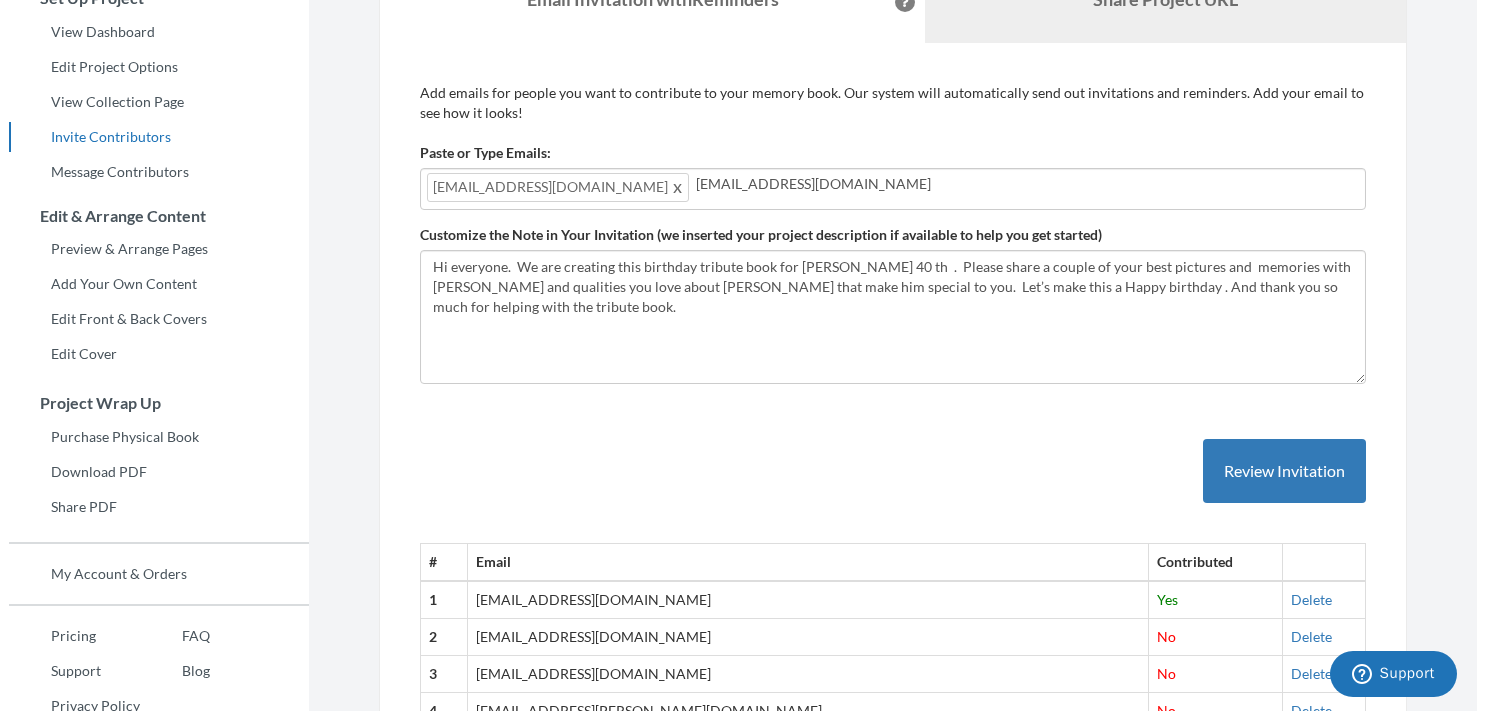 scroll, scrollTop: 92, scrollLeft: 0, axis: vertical 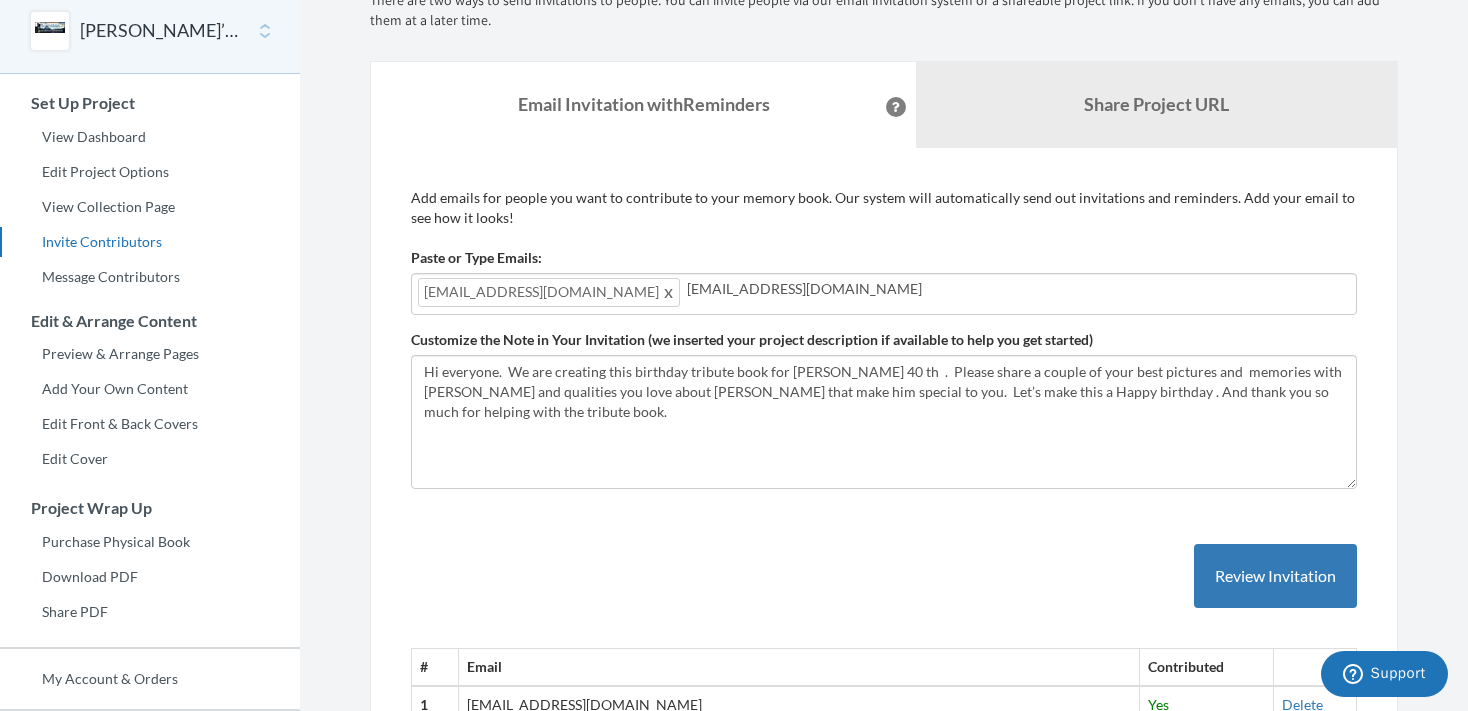 type on "sjellison2@gmail.com" 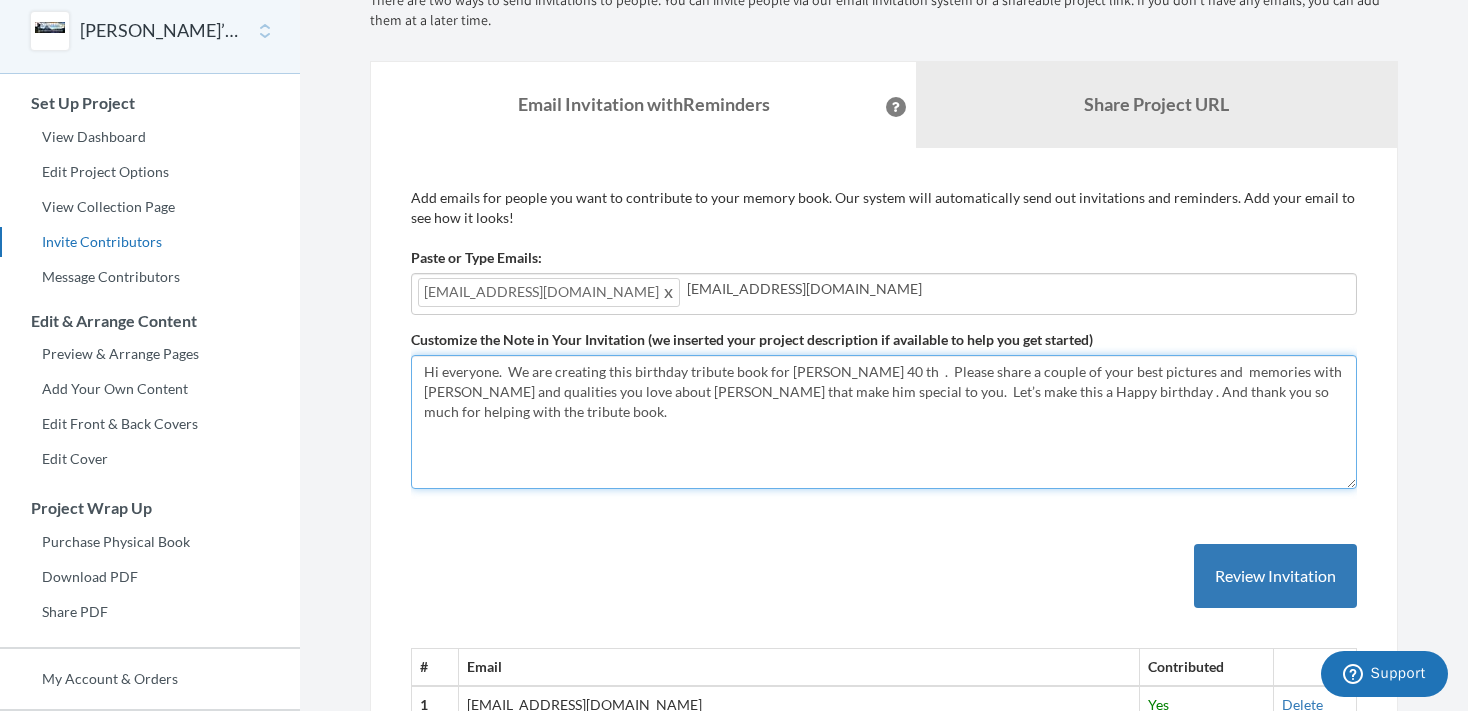 click on "Hi everyone.  We are creating this birthday tribute book for [PERSON_NAME] 40 th  .  Please share a couple of your best pictures and  memories with [PERSON_NAME] and qualities you love about [PERSON_NAME] that make him special to you.  Let’s make this a Happy birthday . And thank you so much for helping with the tribute book." at bounding box center [884, 422] 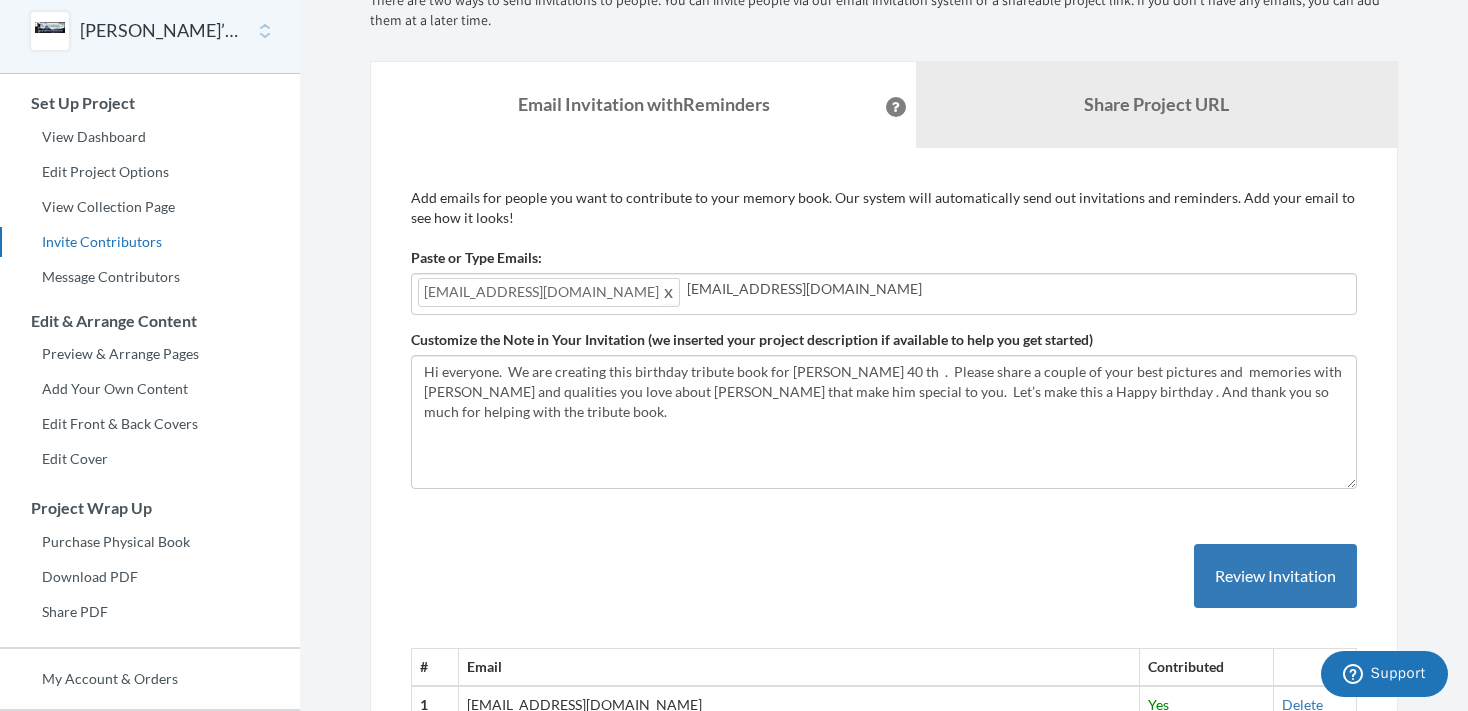 click at bounding box center [669, 292] 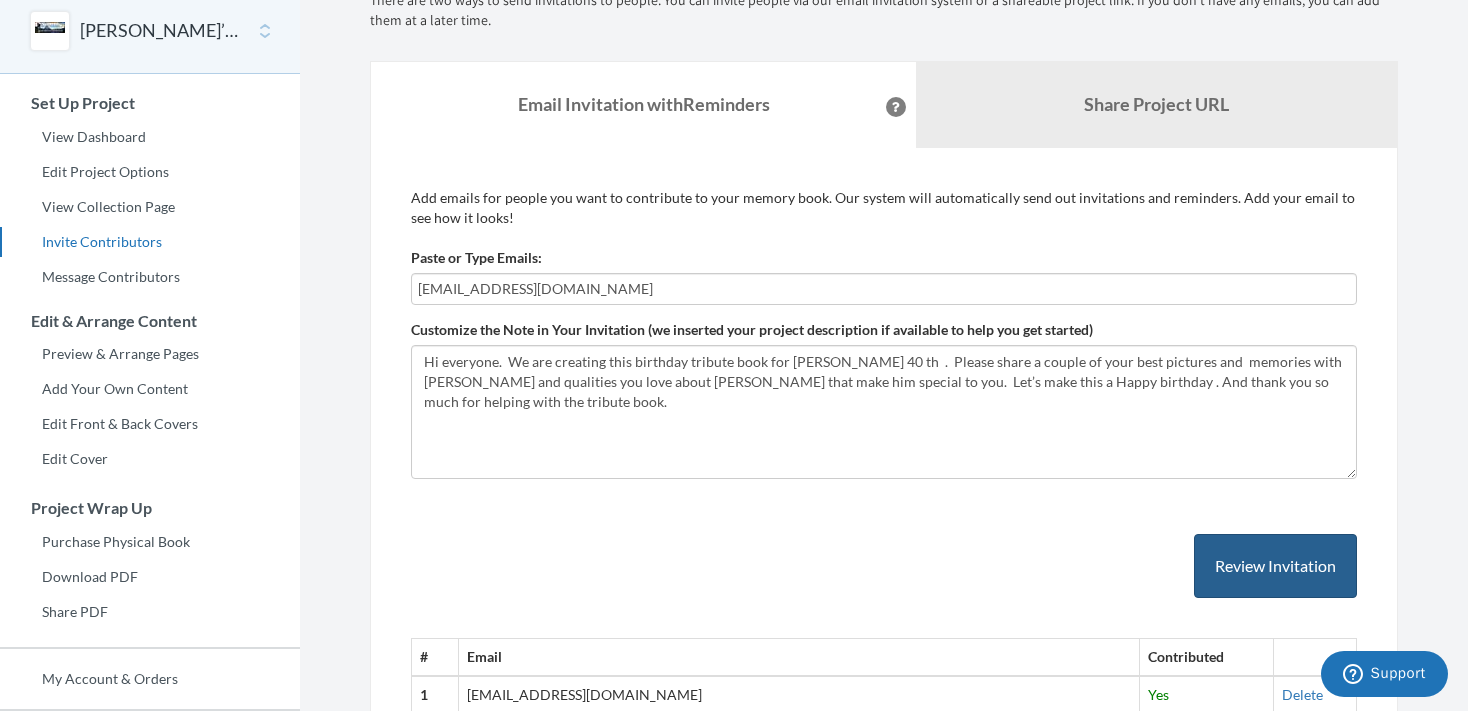 click on "Review Invitation" at bounding box center (1275, 566) 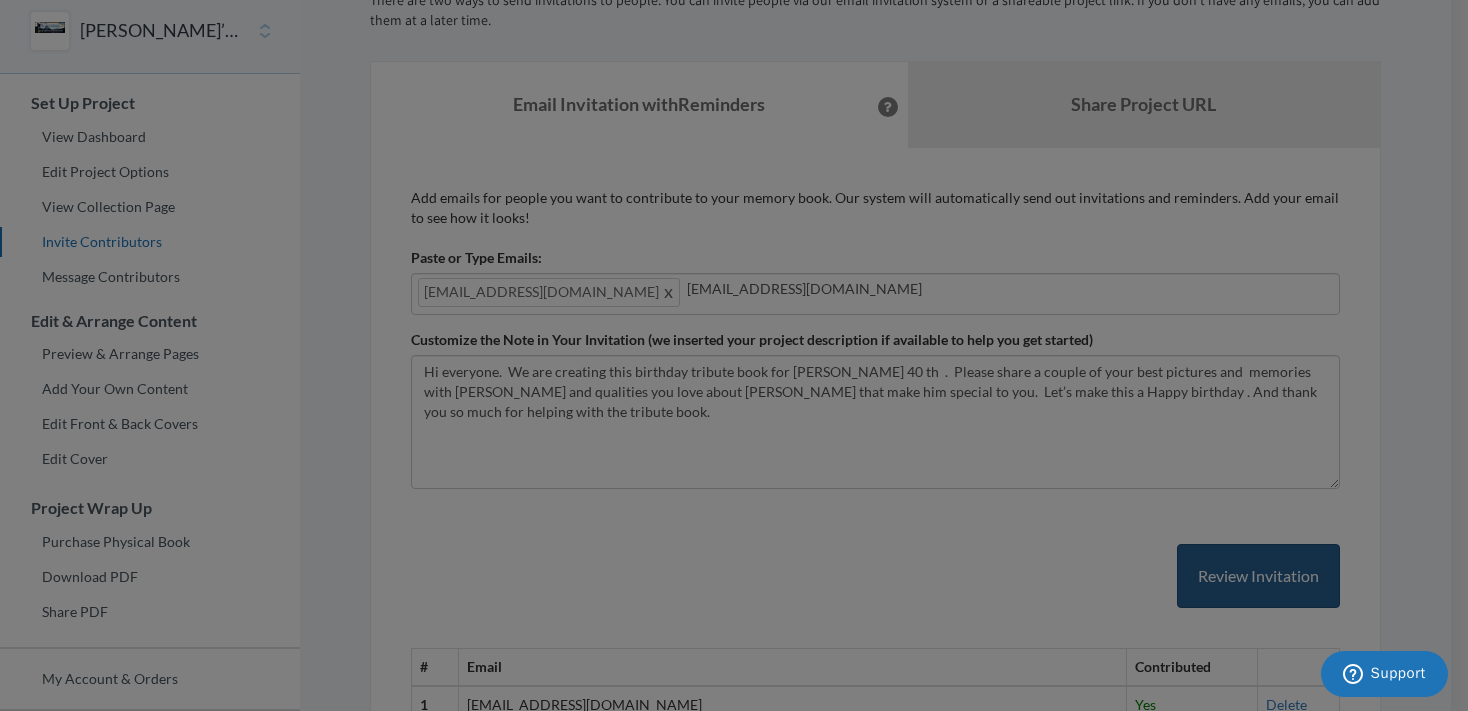 type 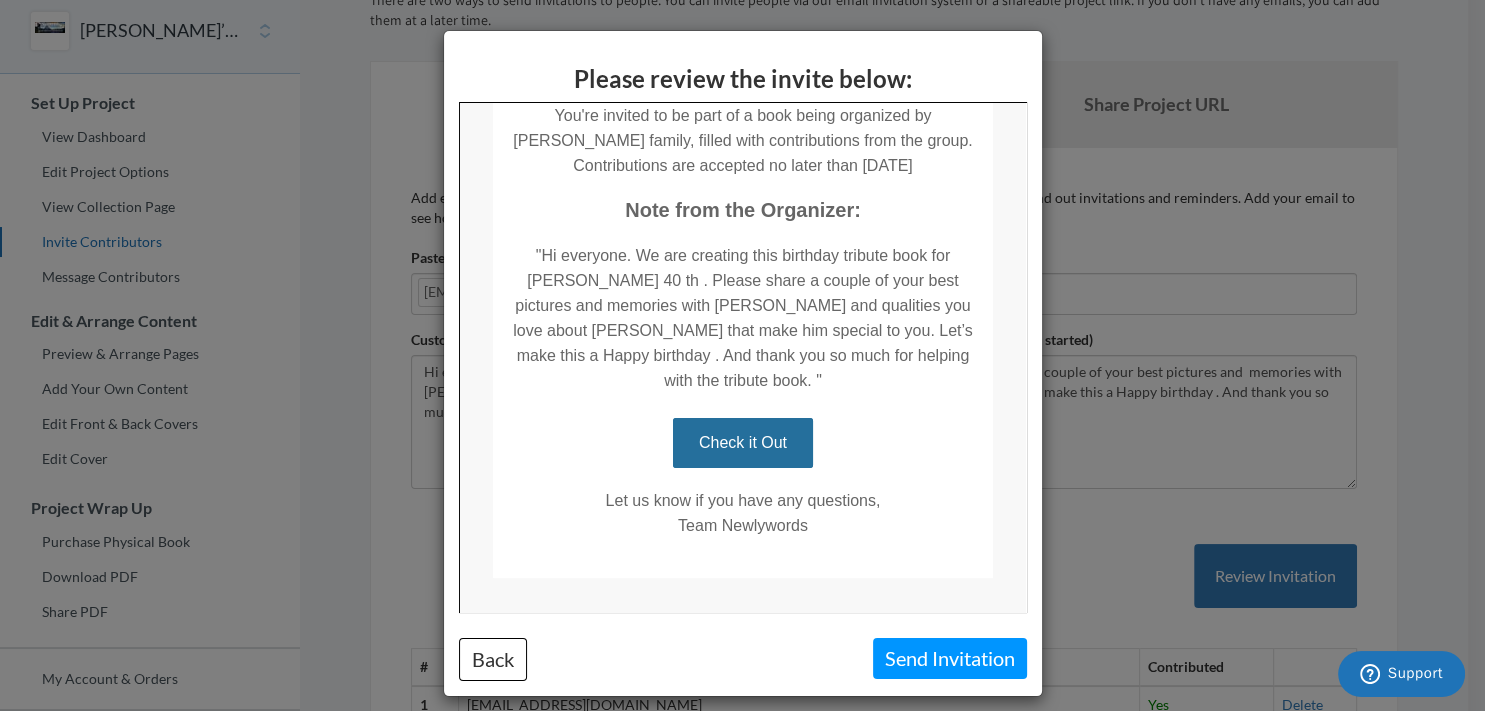 scroll, scrollTop: 223, scrollLeft: 0, axis: vertical 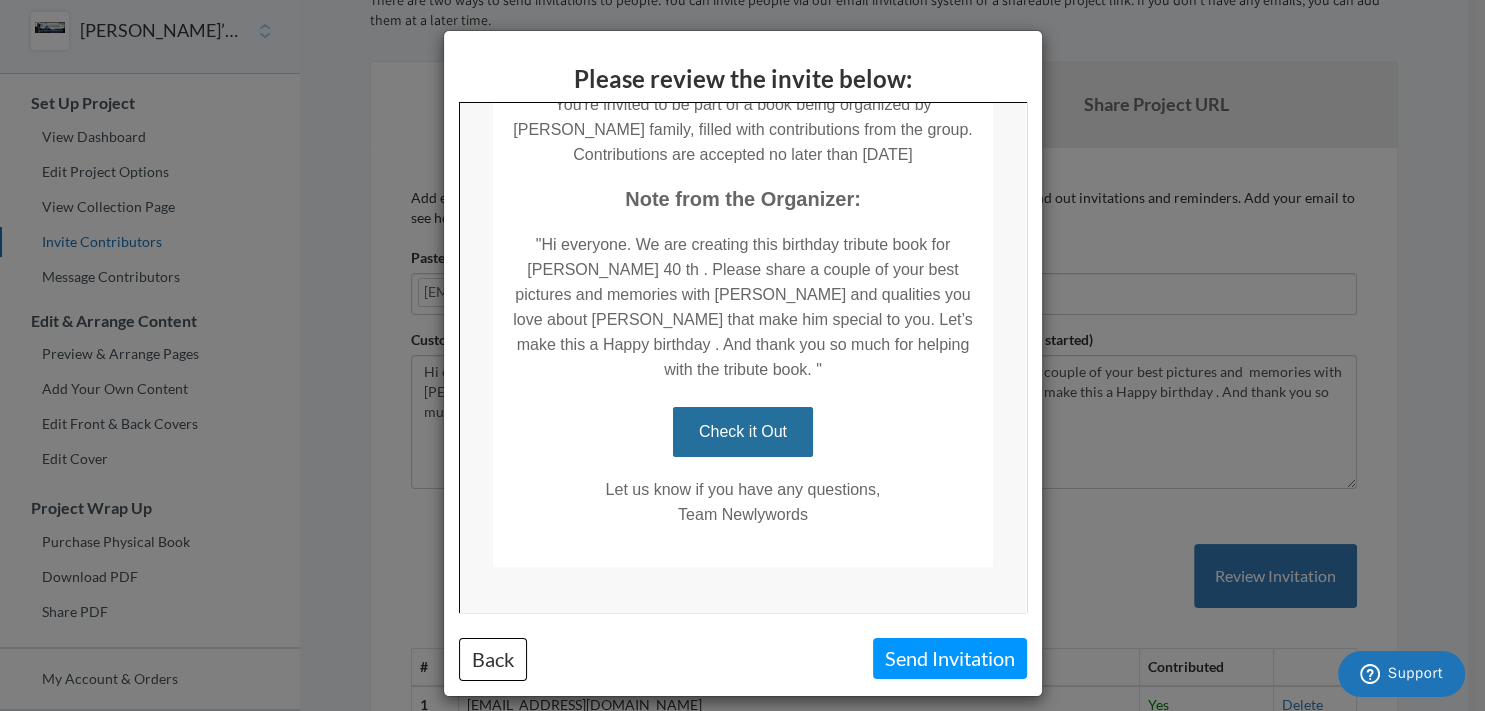 click on "Send Invitation" at bounding box center (950, 658) 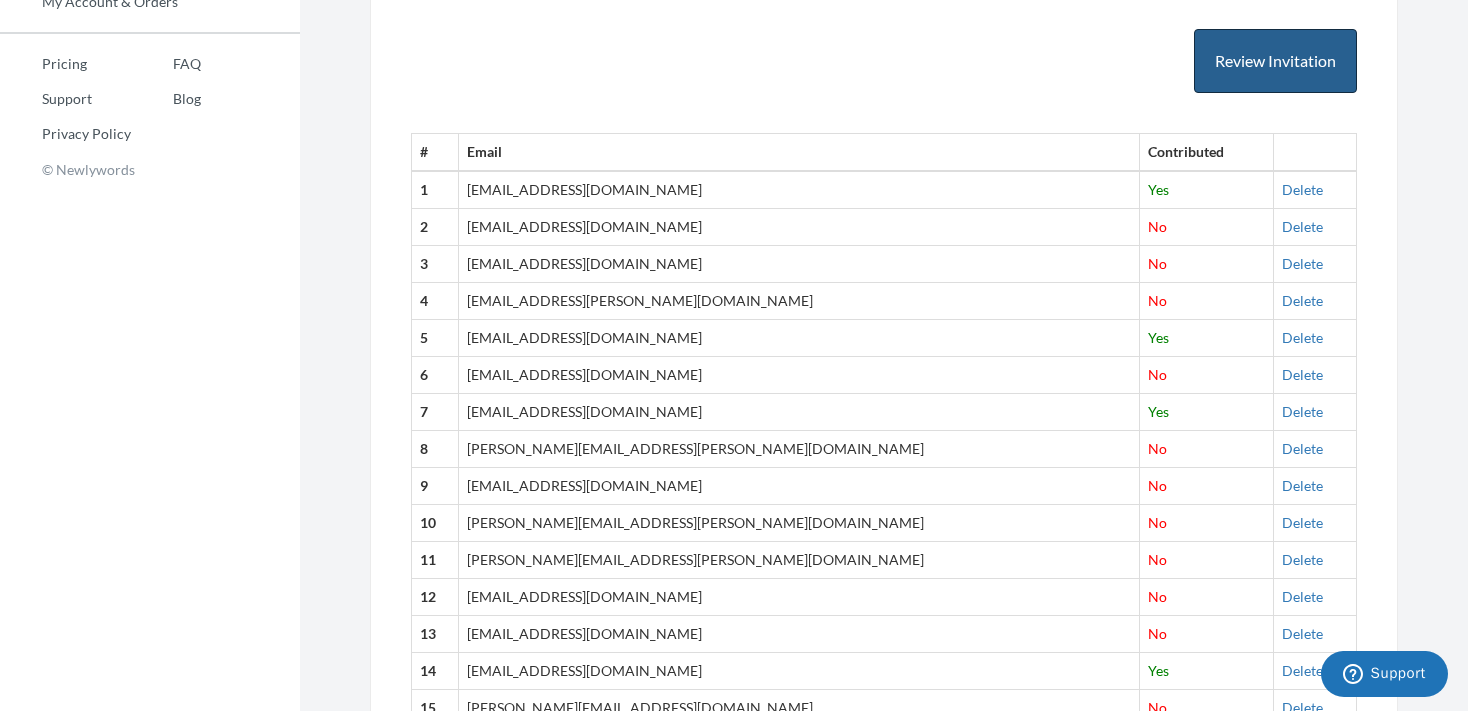 scroll, scrollTop: 806, scrollLeft: 0, axis: vertical 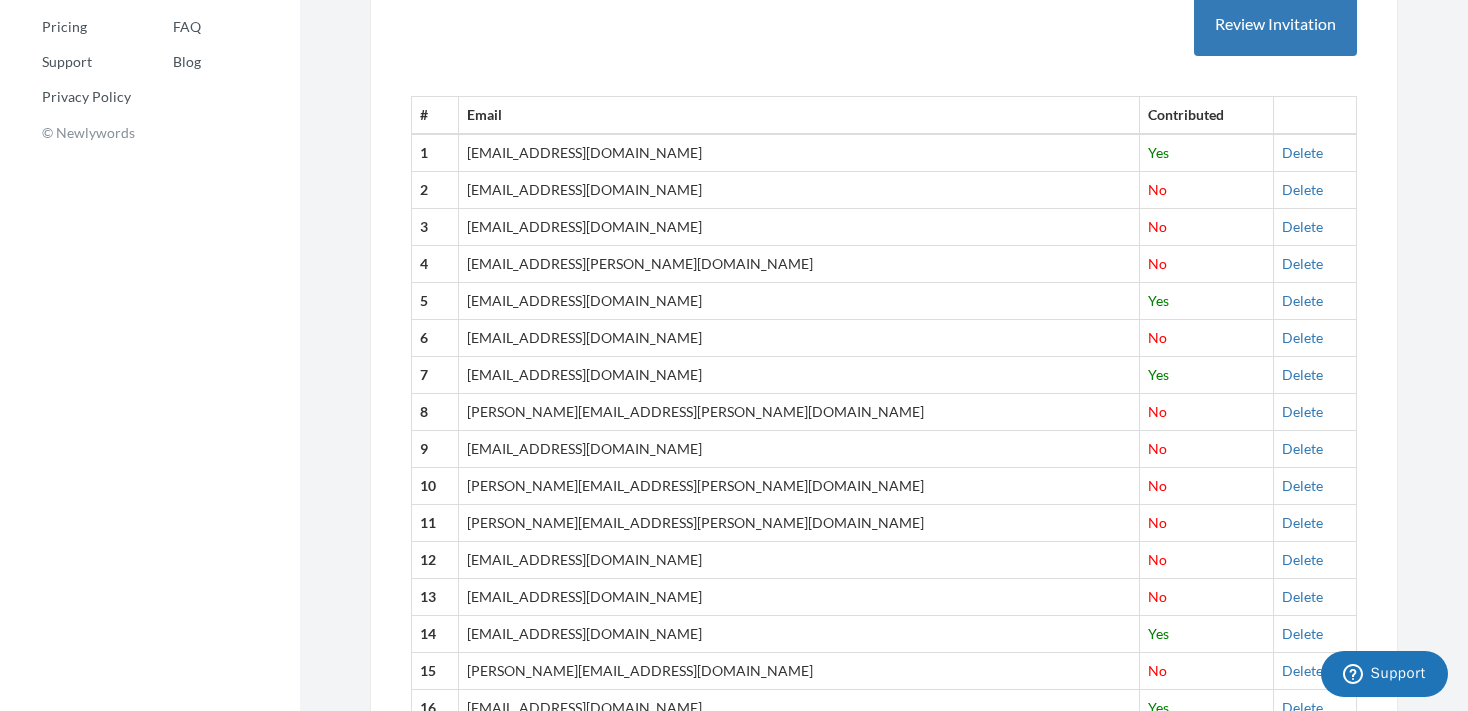 click on "[EMAIL_ADDRESS][DOMAIN_NAME]" at bounding box center [799, 301] 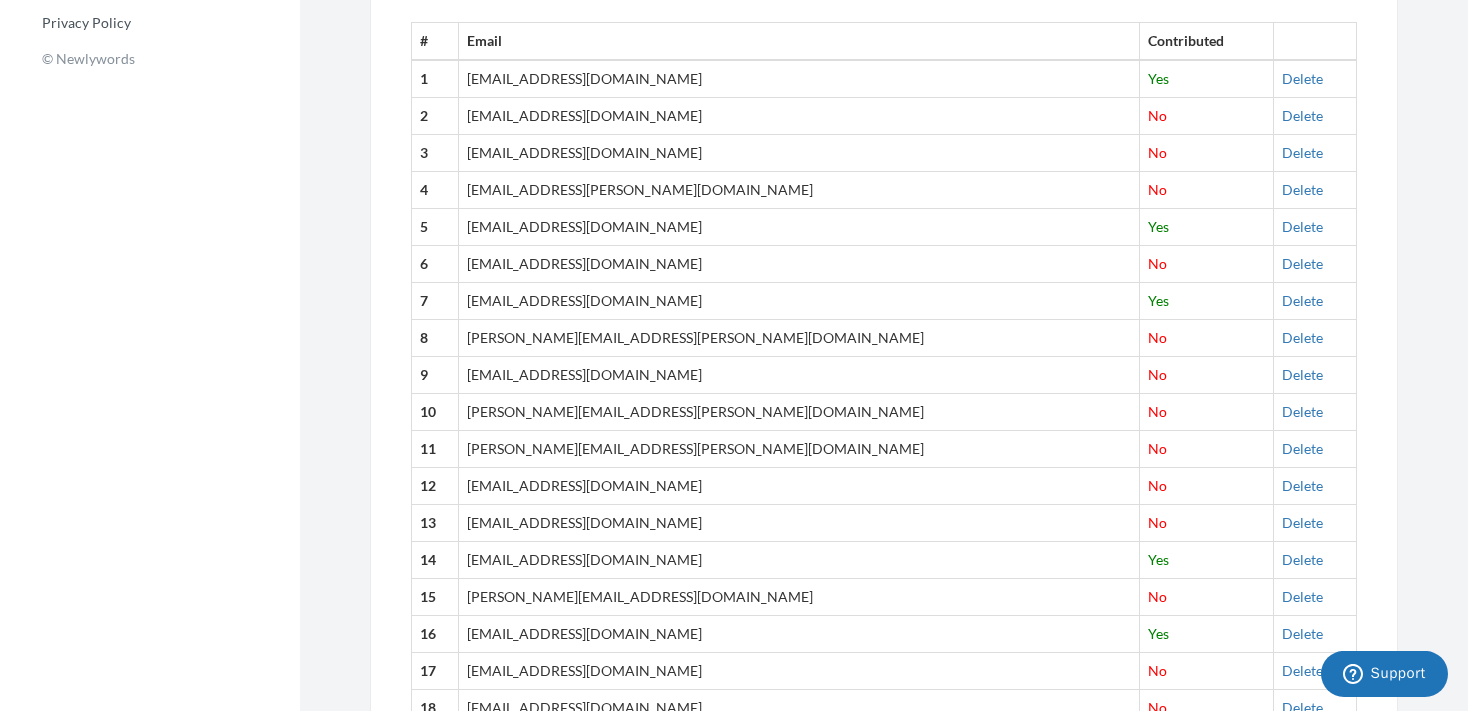 scroll, scrollTop: 912, scrollLeft: 0, axis: vertical 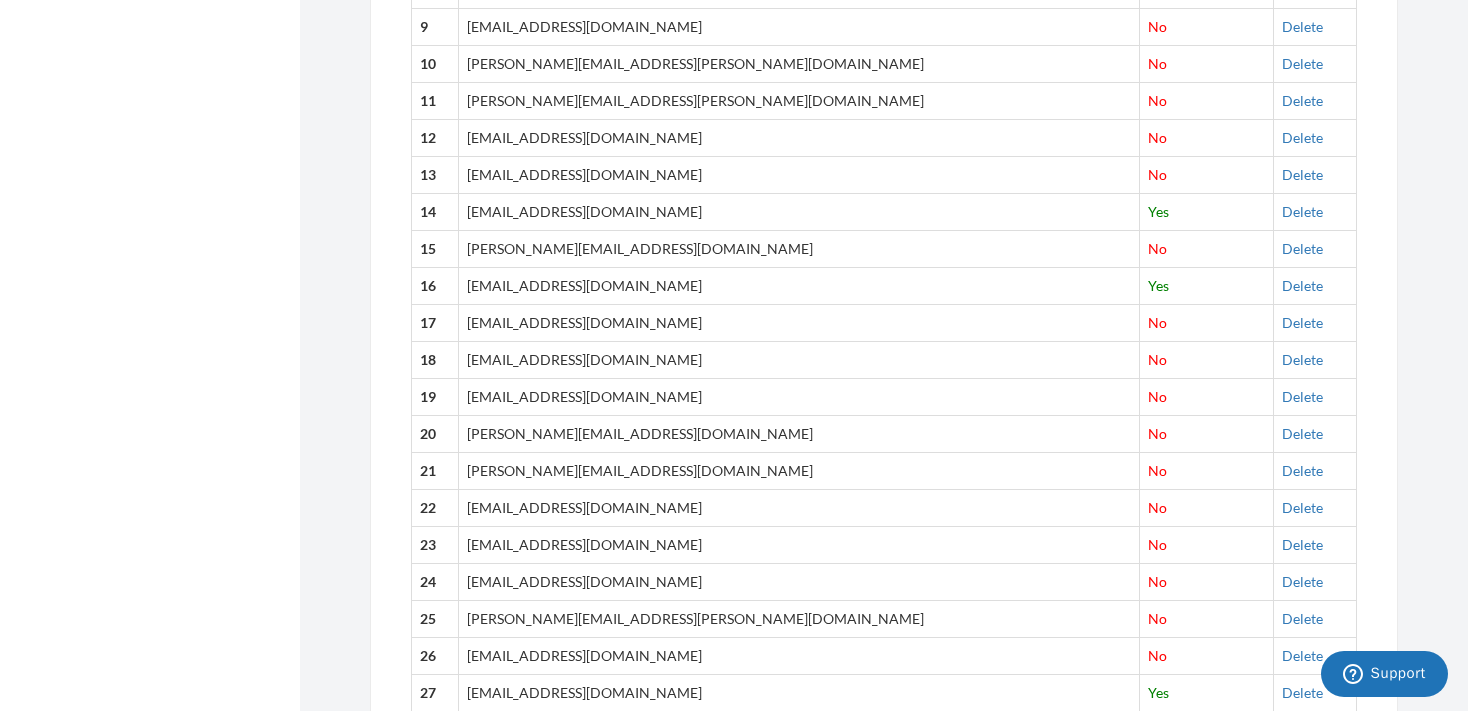 click on "[EMAIL_ADDRESS][DOMAIN_NAME]" at bounding box center [799, 397] 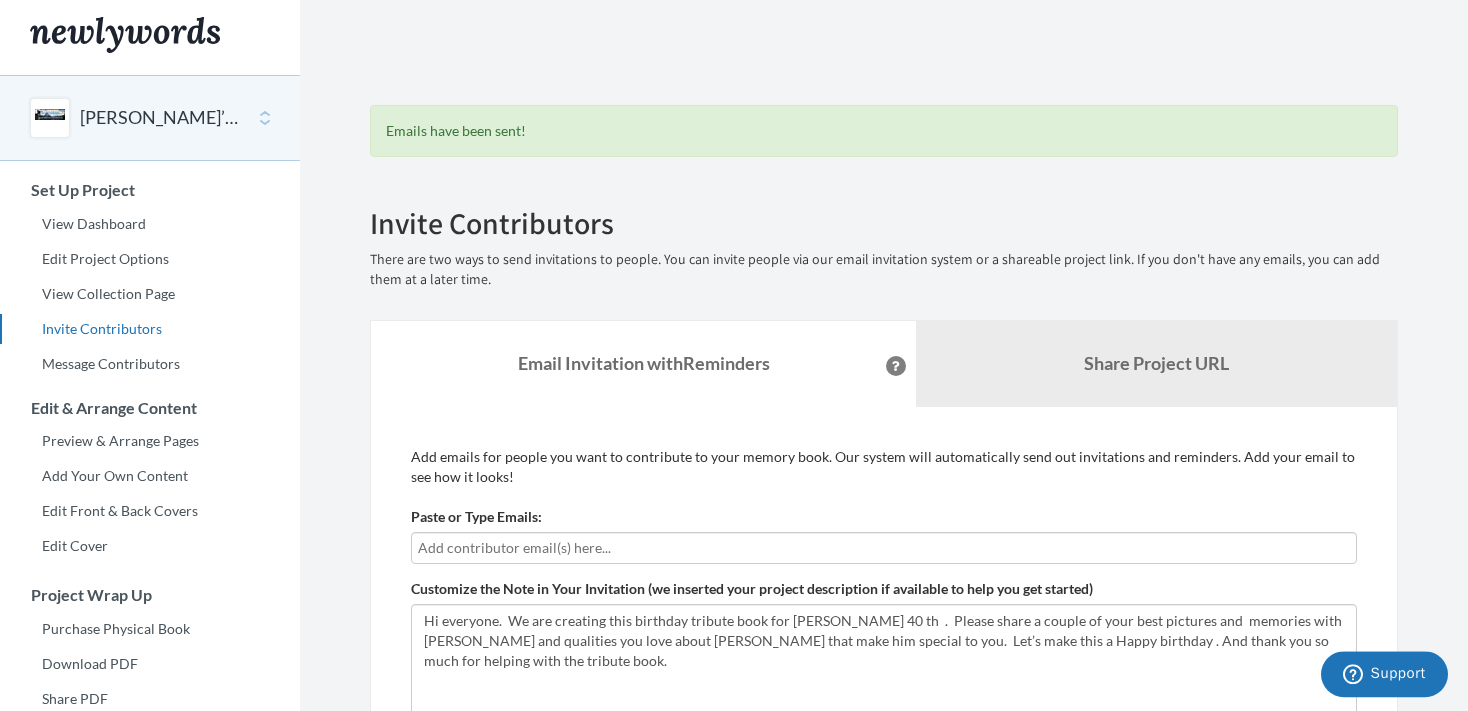 scroll, scrollTop: 0, scrollLeft: 0, axis: both 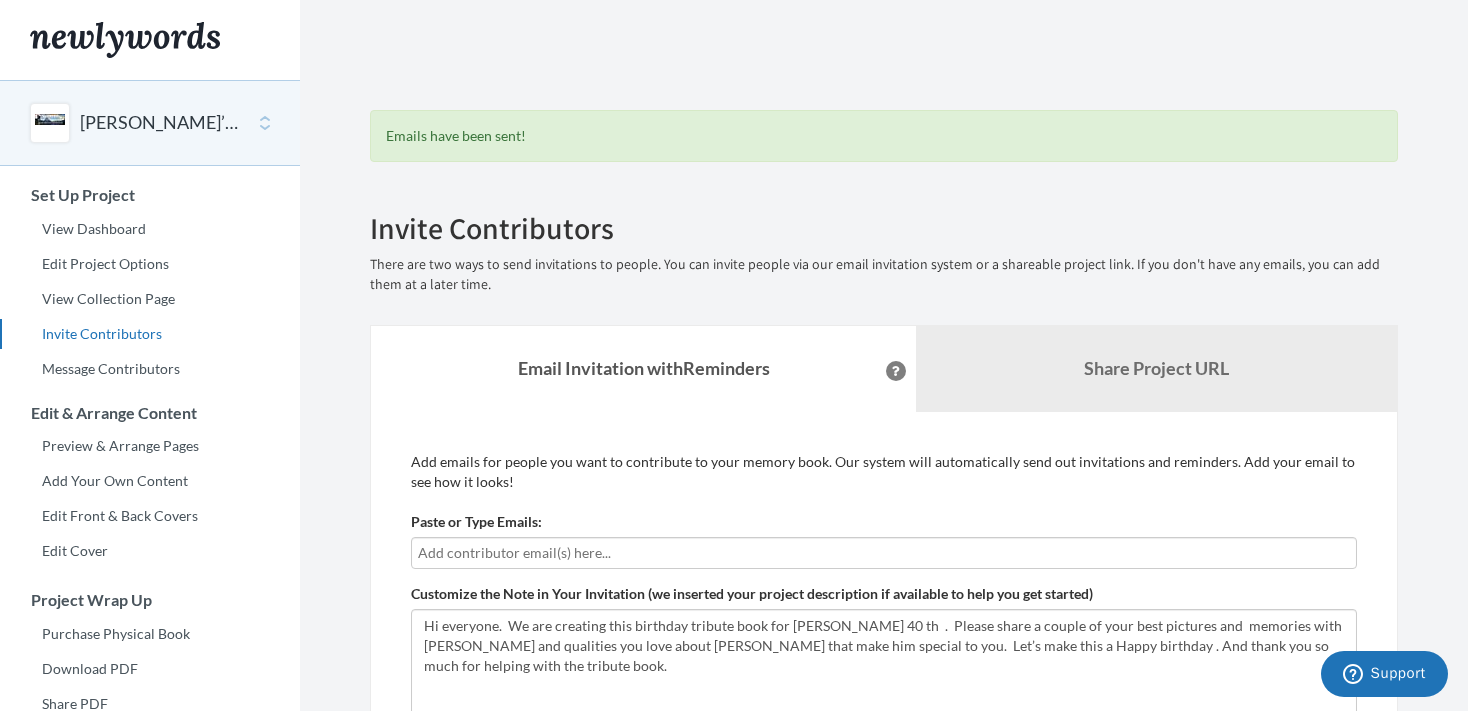 click on "Email Invitation with  Reminders" at bounding box center [643, 369] 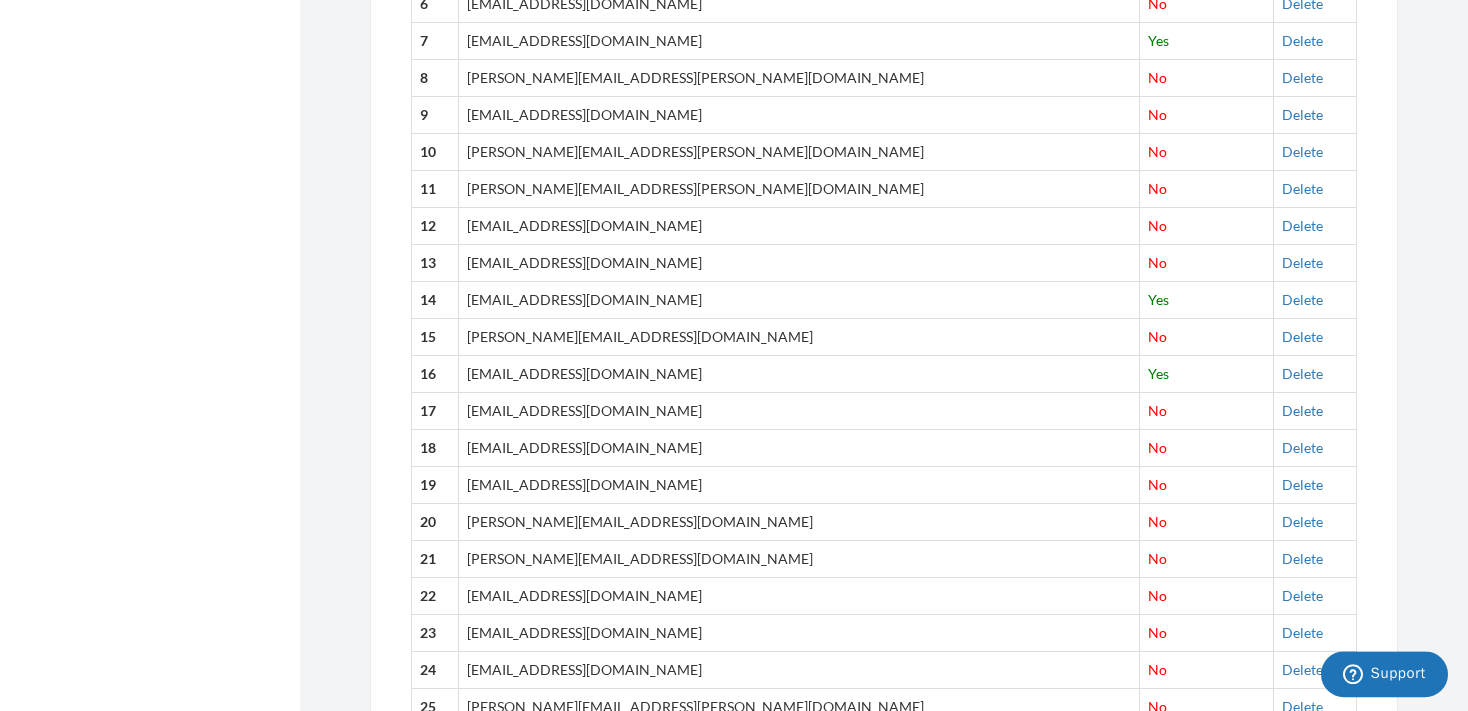 scroll, scrollTop: 1161, scrollLeft: 0, axis: vertical 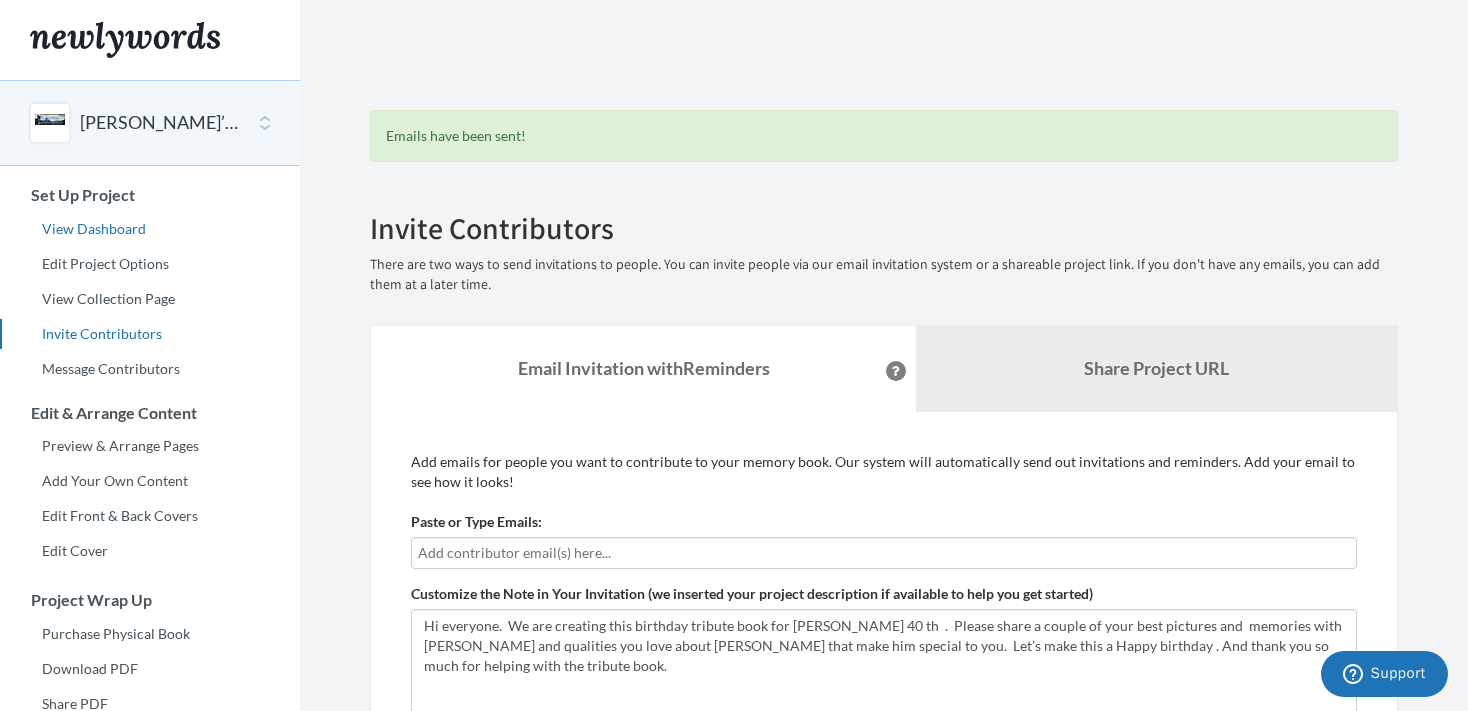 click on "View Dashboard" at bounding box center [150, 229] 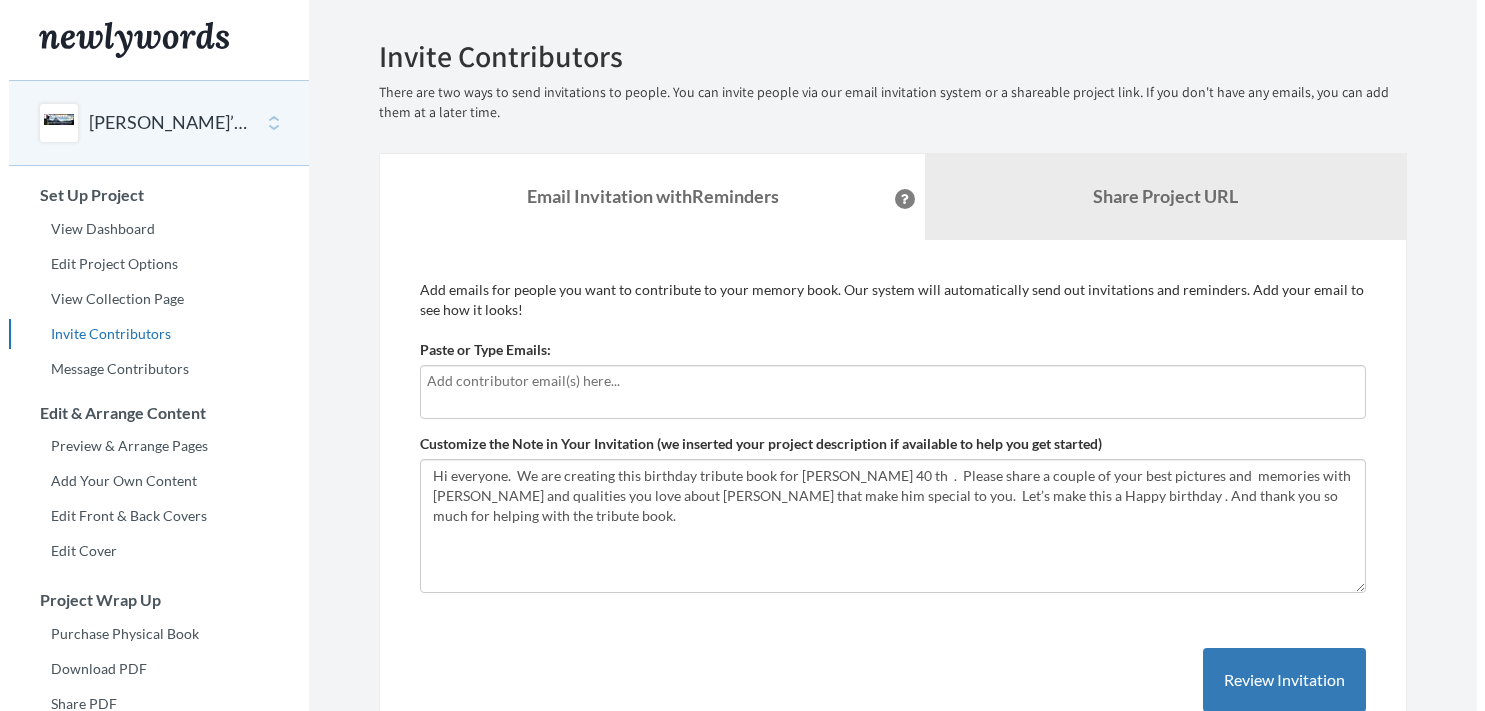 scroll, scrollTop: 0, scrollLeft: 0, axis: both 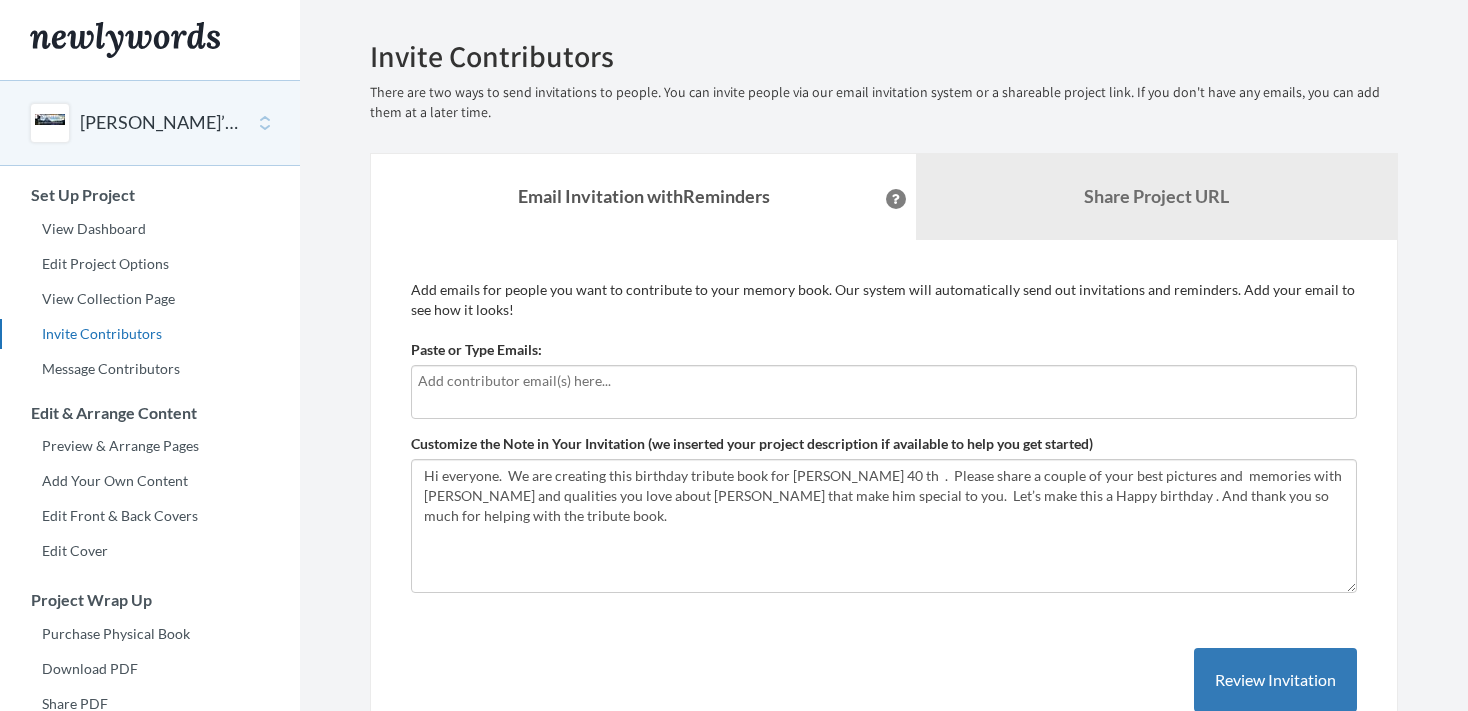 click on "Email Invitation with  Reminders" at bounding box center (644, 196) 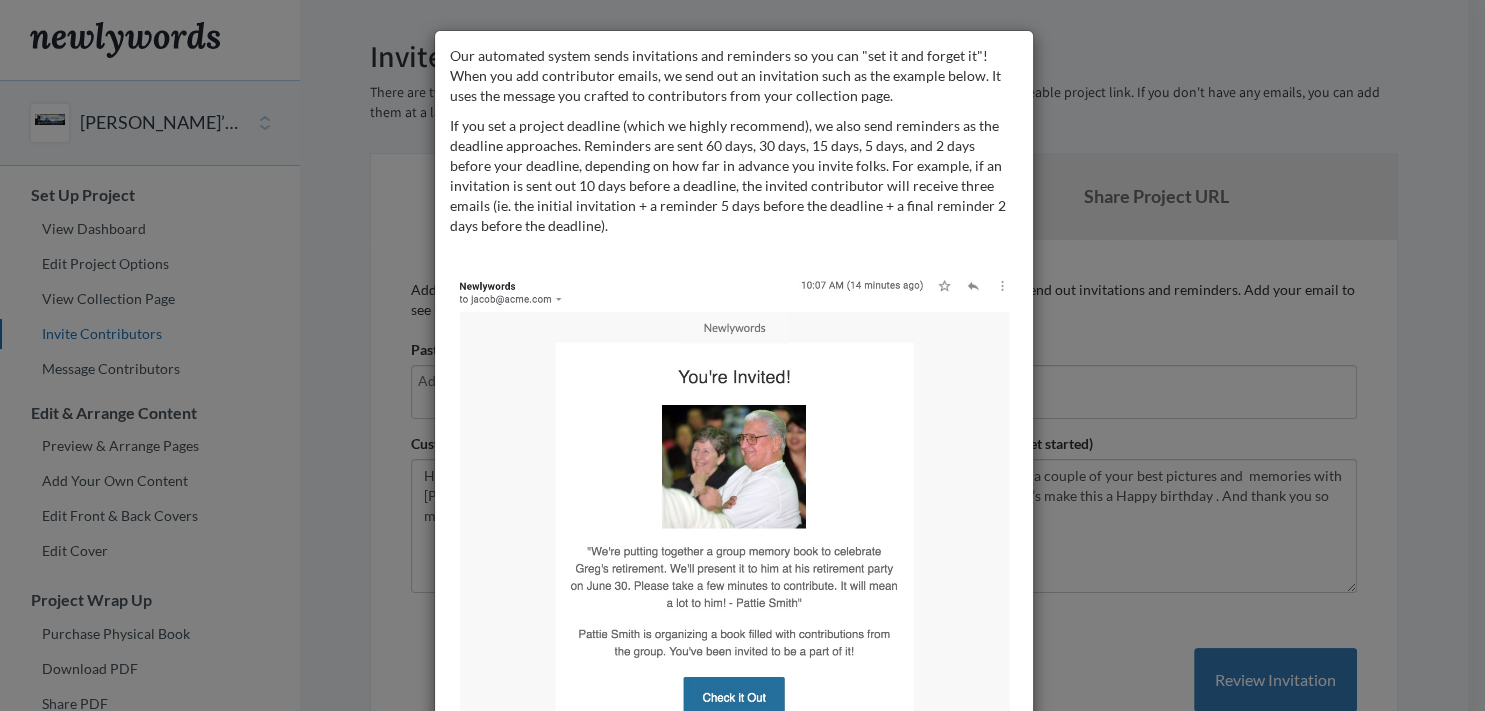 scroll, scrollTop: 0, scrollLeft: 0, axis: both 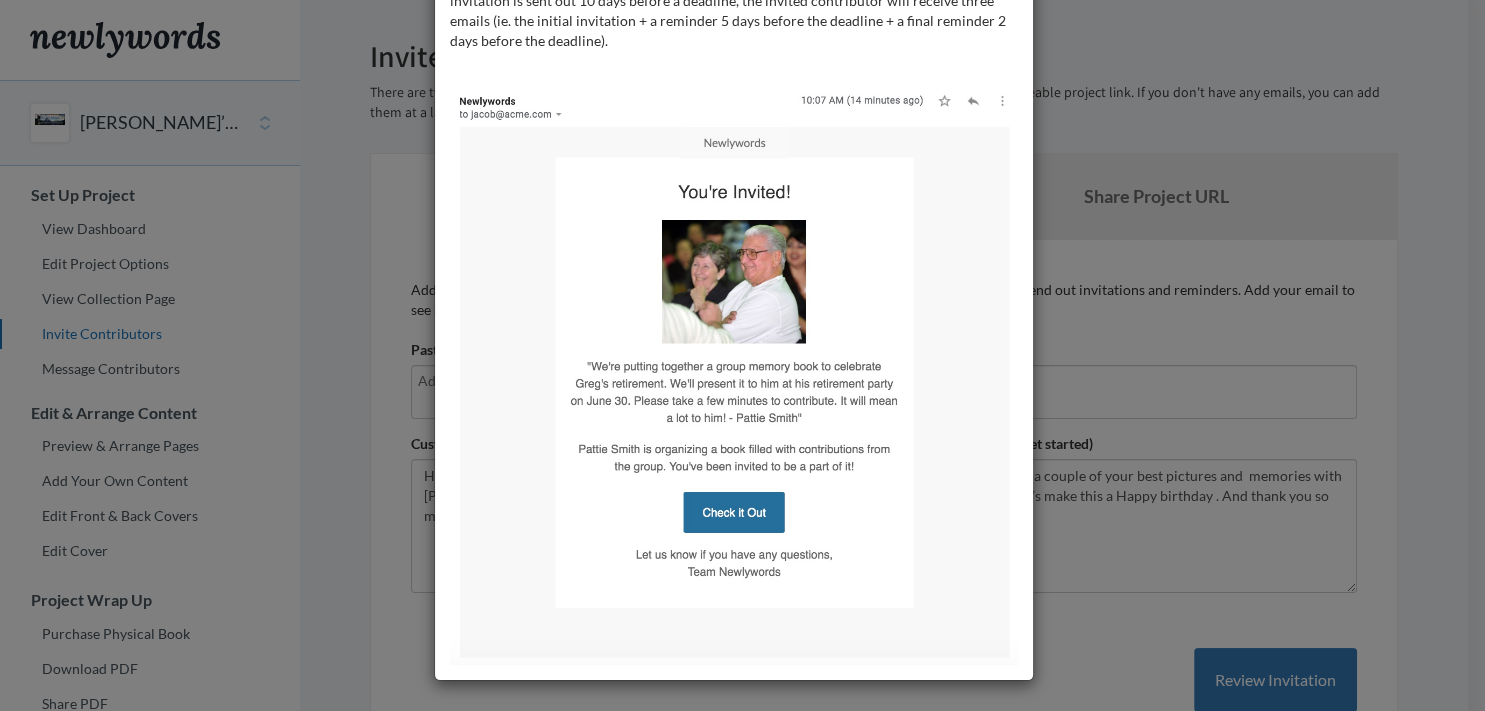 click on "Our automated system sends invitations and reminders so you can "set it
and forget it"! When you add contributor emails, we send out an
invitation such as the example below. It uses the message you crafted to
contributors from your collection page.
If you set a project deadline (which we highly recommend), we also send
reminders as the deadline approaches. Reminders are sent 60 days, 30
days, 15 days, 5 days, and 2 days before your deadline, depending on how
far in advance you invite folks. For example, if an invitation is sent
out 10 days before a deadline, the invited contributor will receive
three emails (ie. the initial invitation + a reminder 5 days before the
deadline + a final reminder 2 days before the deadline)." at bounding box center [742, 355] 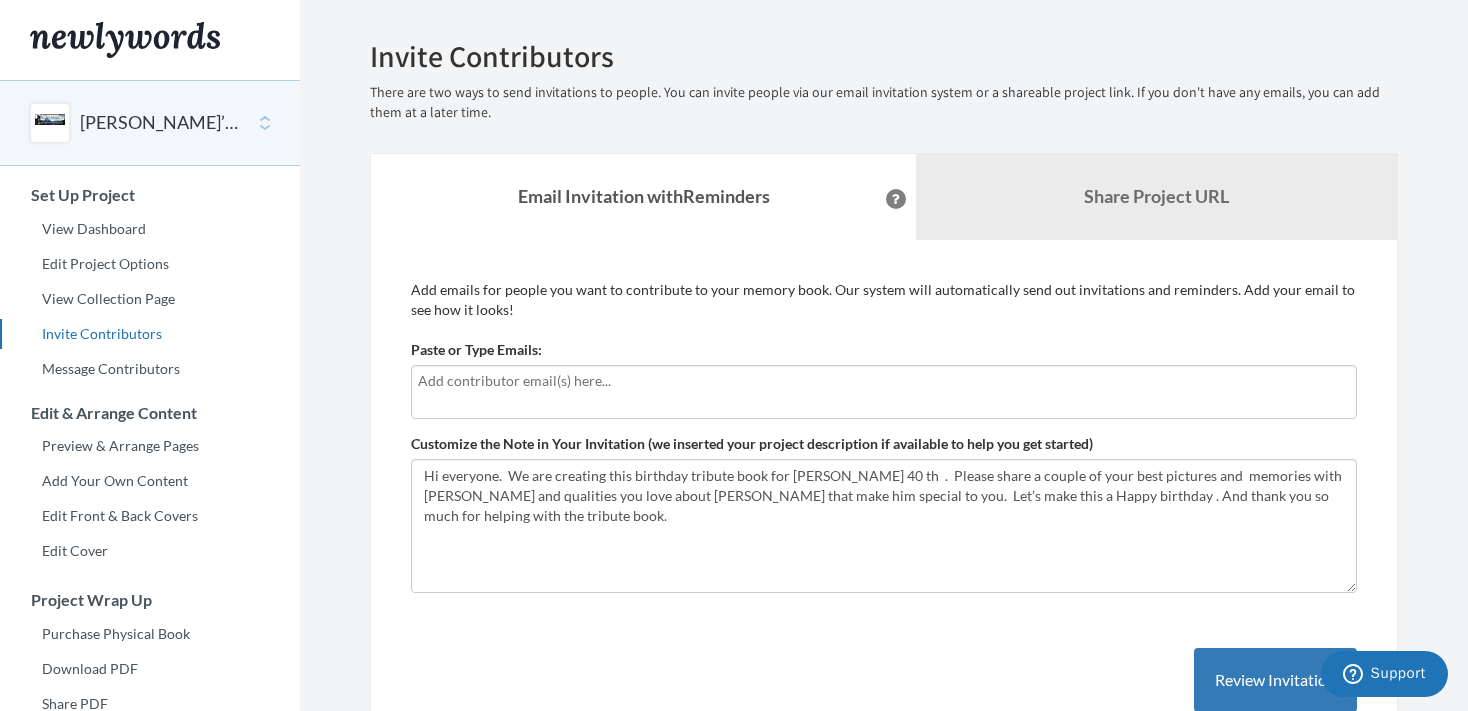 click on "Email Invitation with  Reminders" at bounding box center [643, 197] 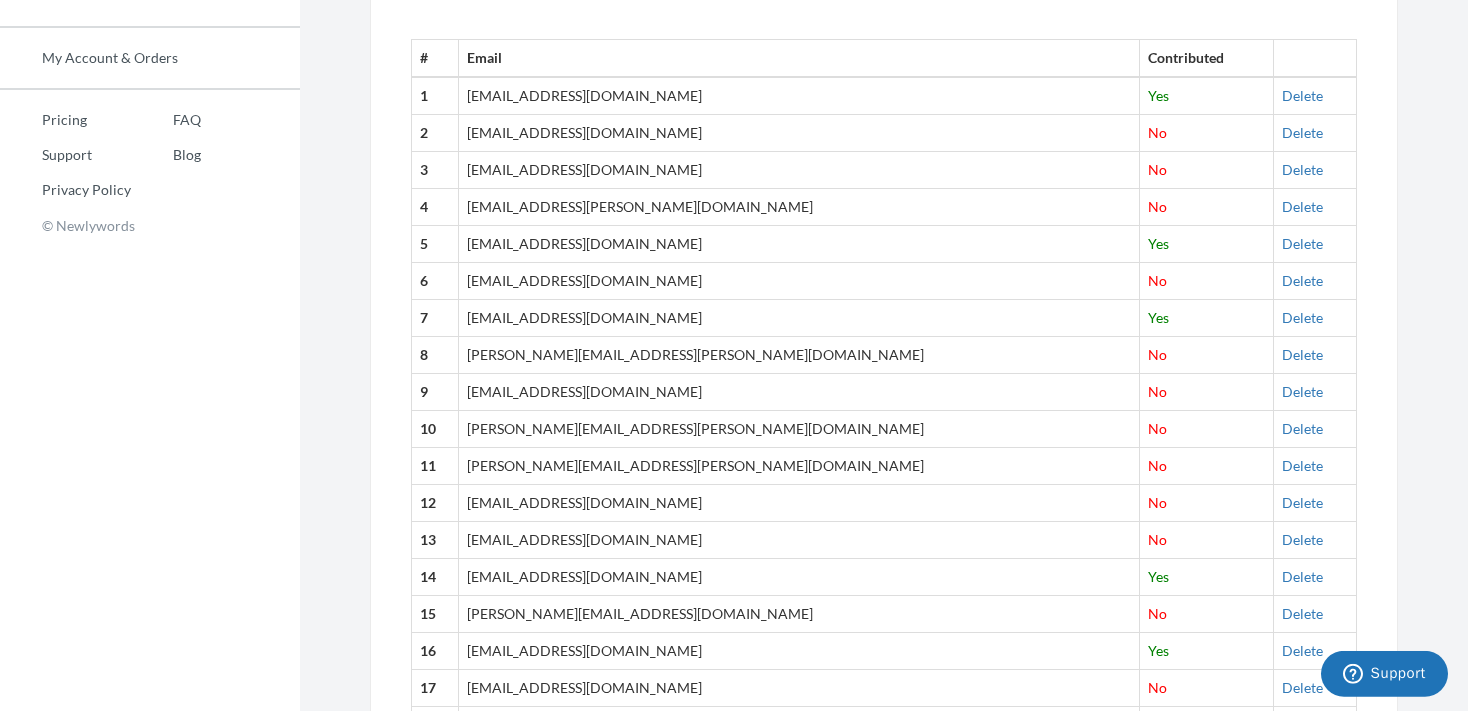 scroll, scrollTop: 739, scrollLeft: 0, axis: vertical 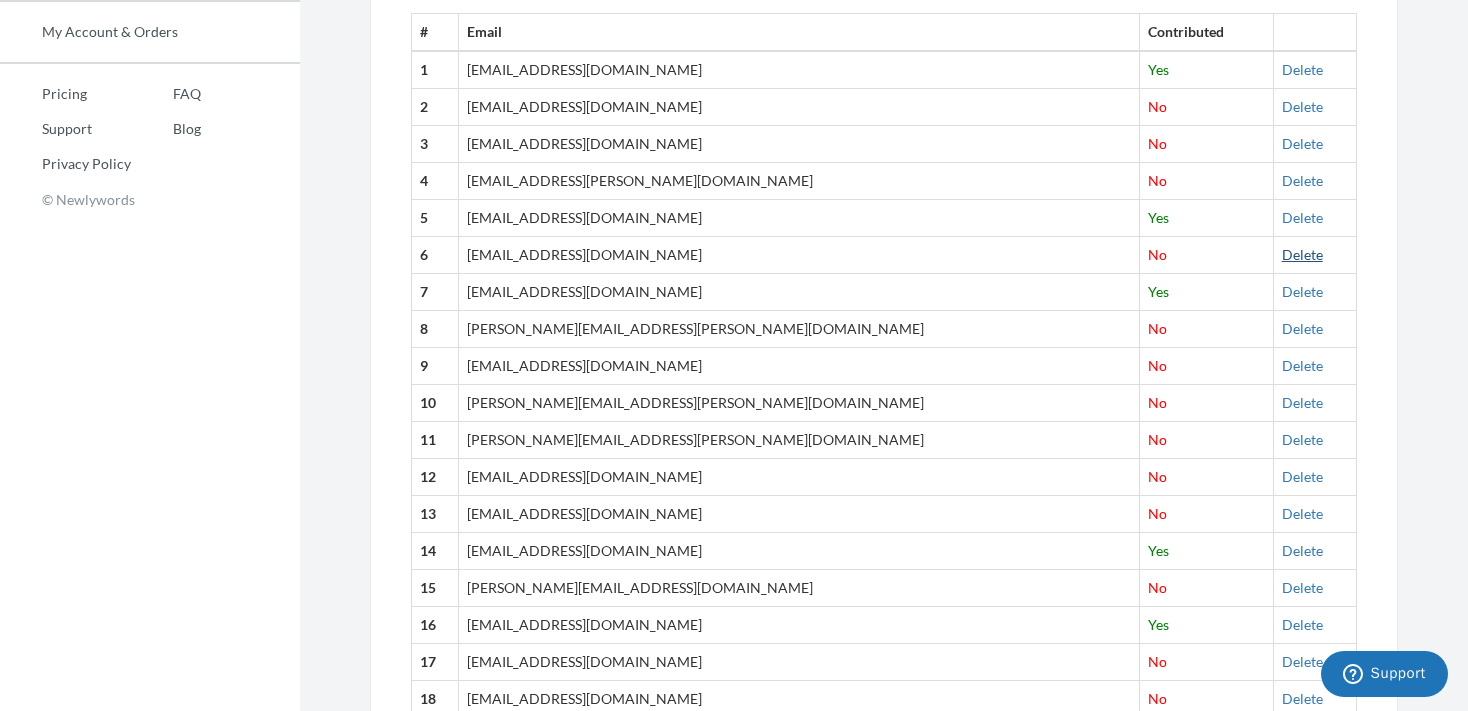 click on "Delete" at bounding box center (1302, 254) 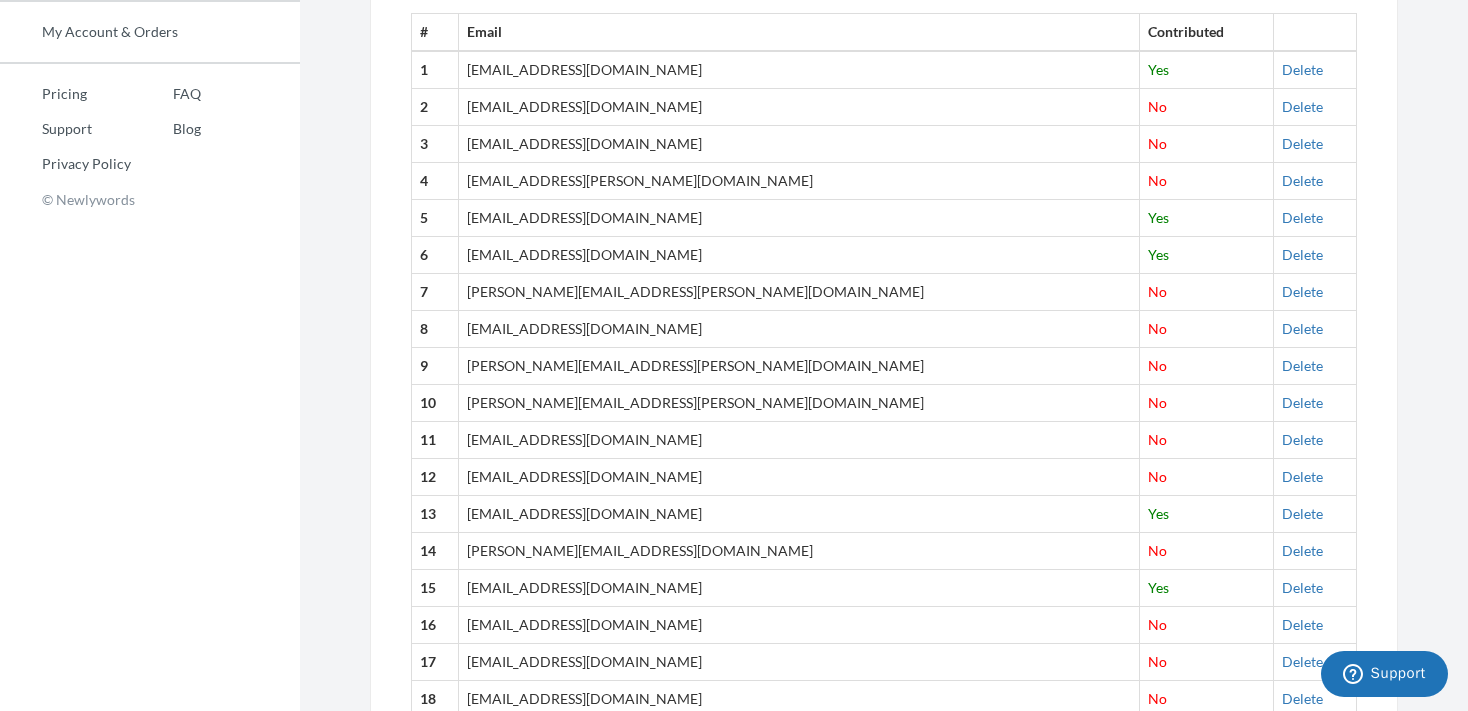 click on "[PERSON_NAME][EMAIL_ADDRESS][PERSON_NAME][DOMAIN_NAME]" at bounding box center [799, 292] 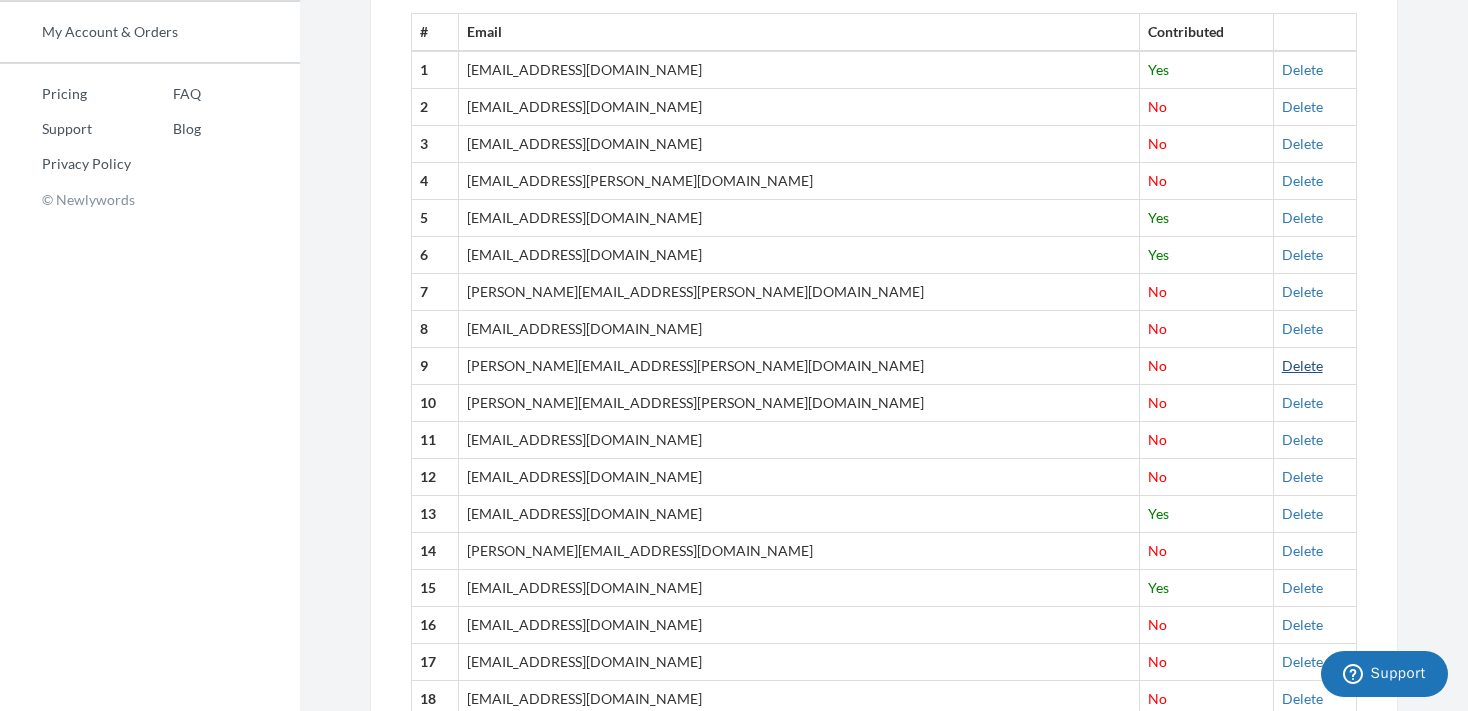 click on "Delete" at bounding box center (1302, 365) 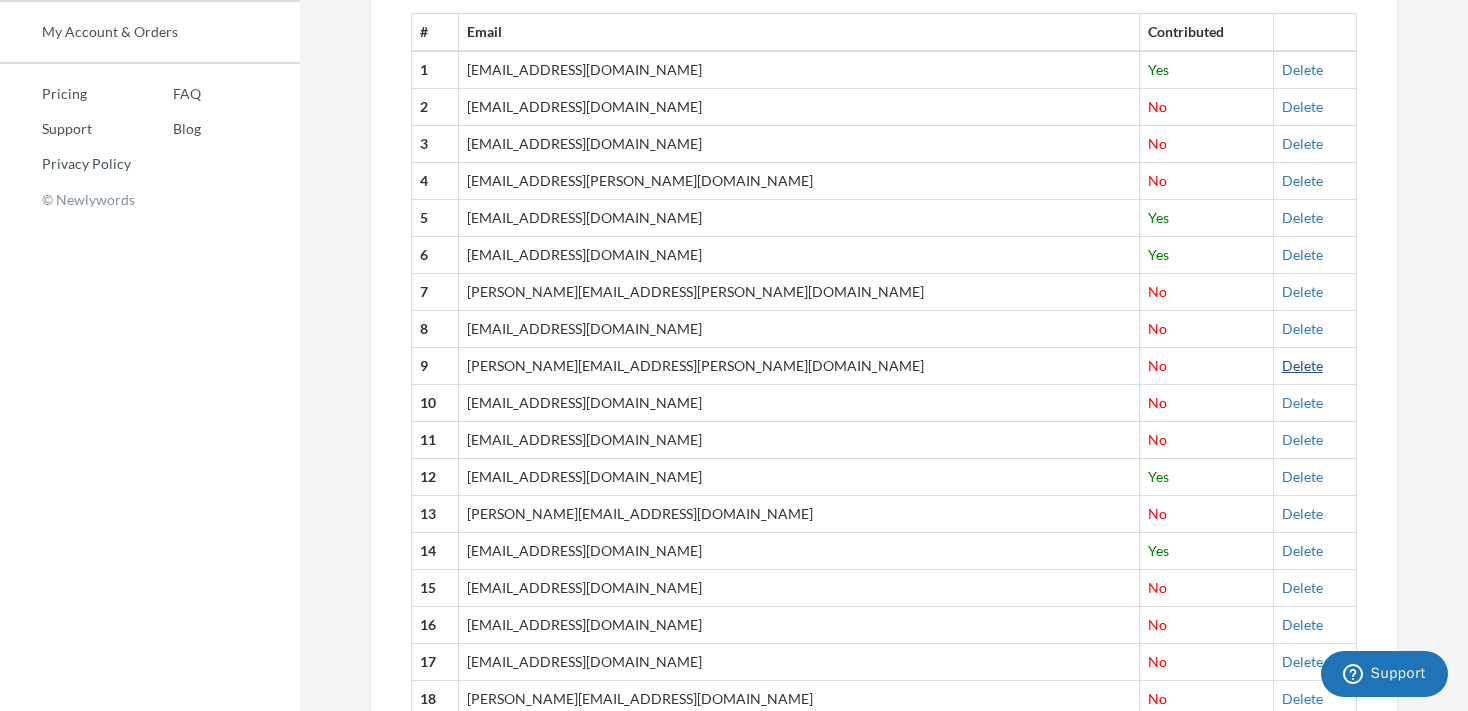 click on "Delete" at bounding box center (1302, 365) 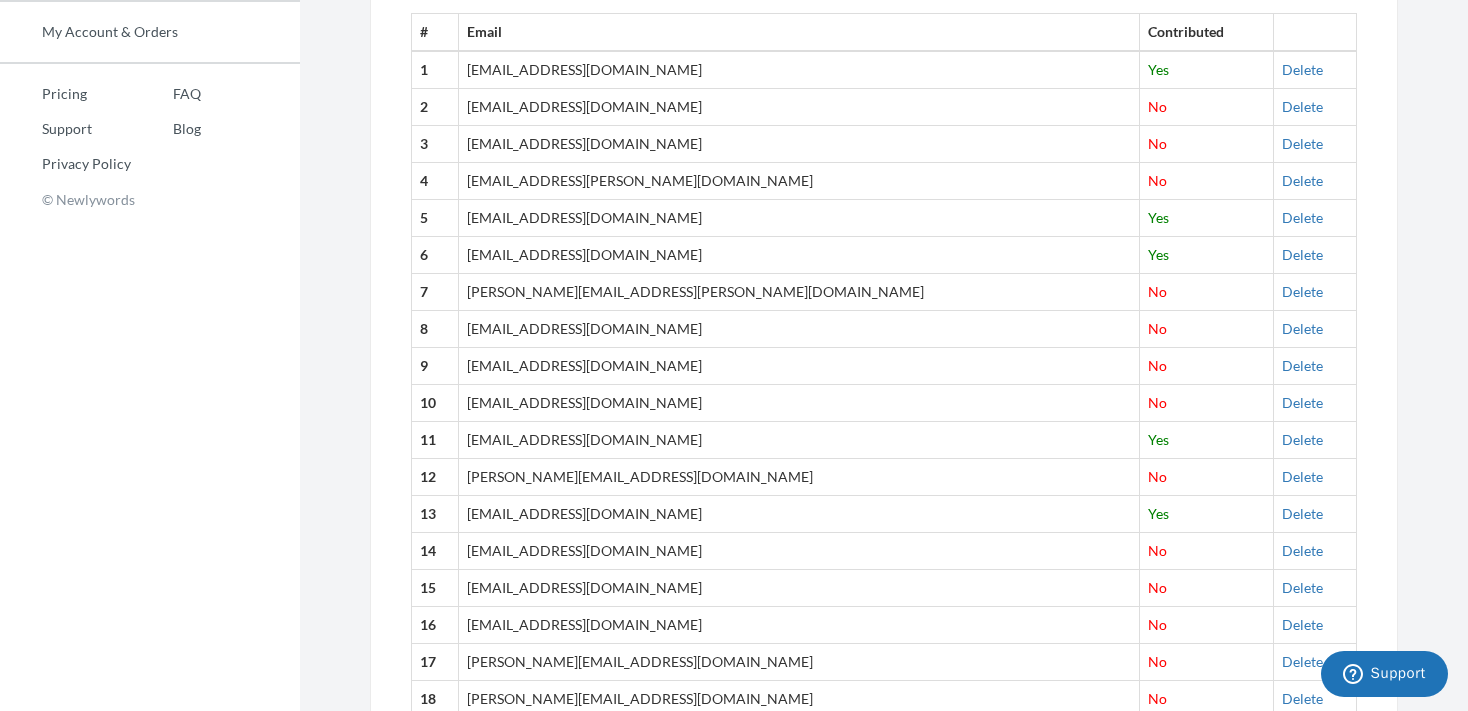 click on "[EMAIL_ADDRESS][DOMAIN_NAME]" at bounding box center (799, 366) 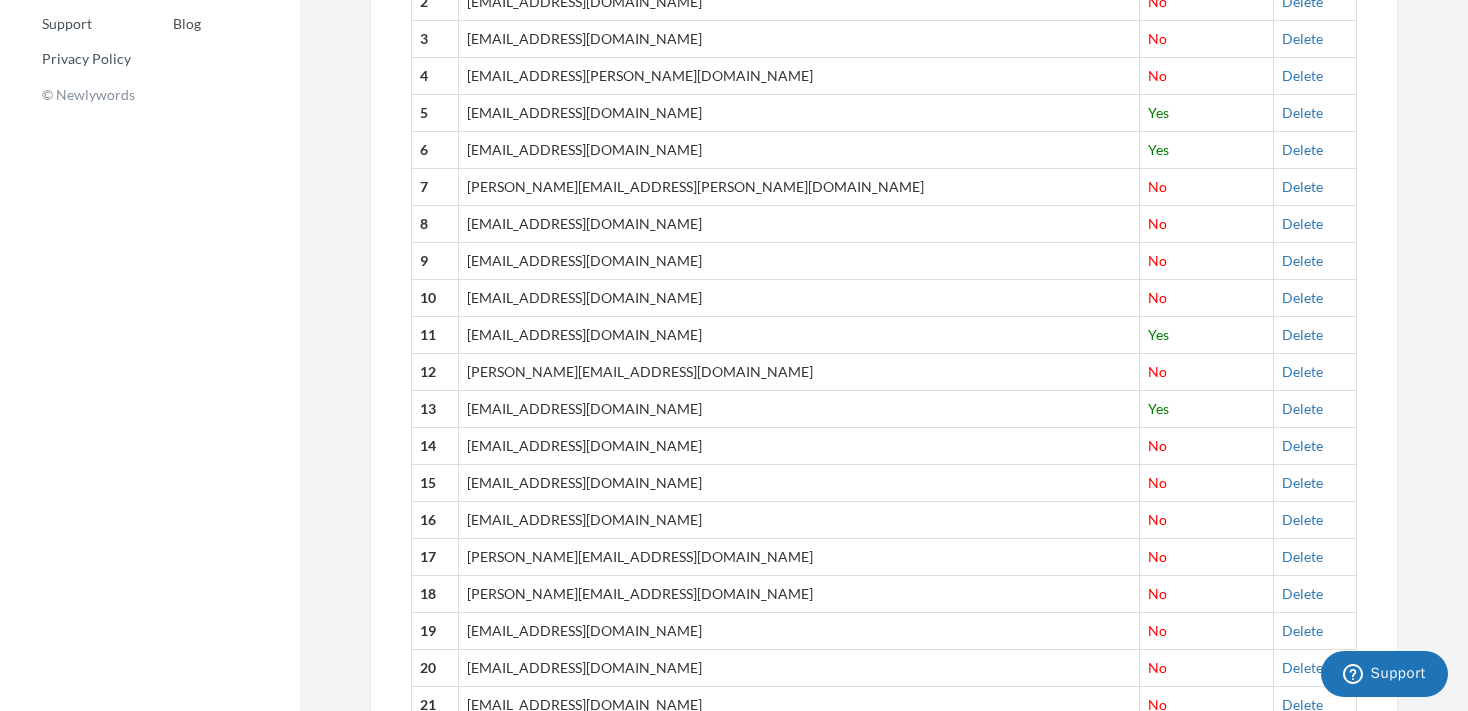 click on "[EMAIL_ADDRESS][DOMAIN_NAME]" at bounding box center [799, 298] 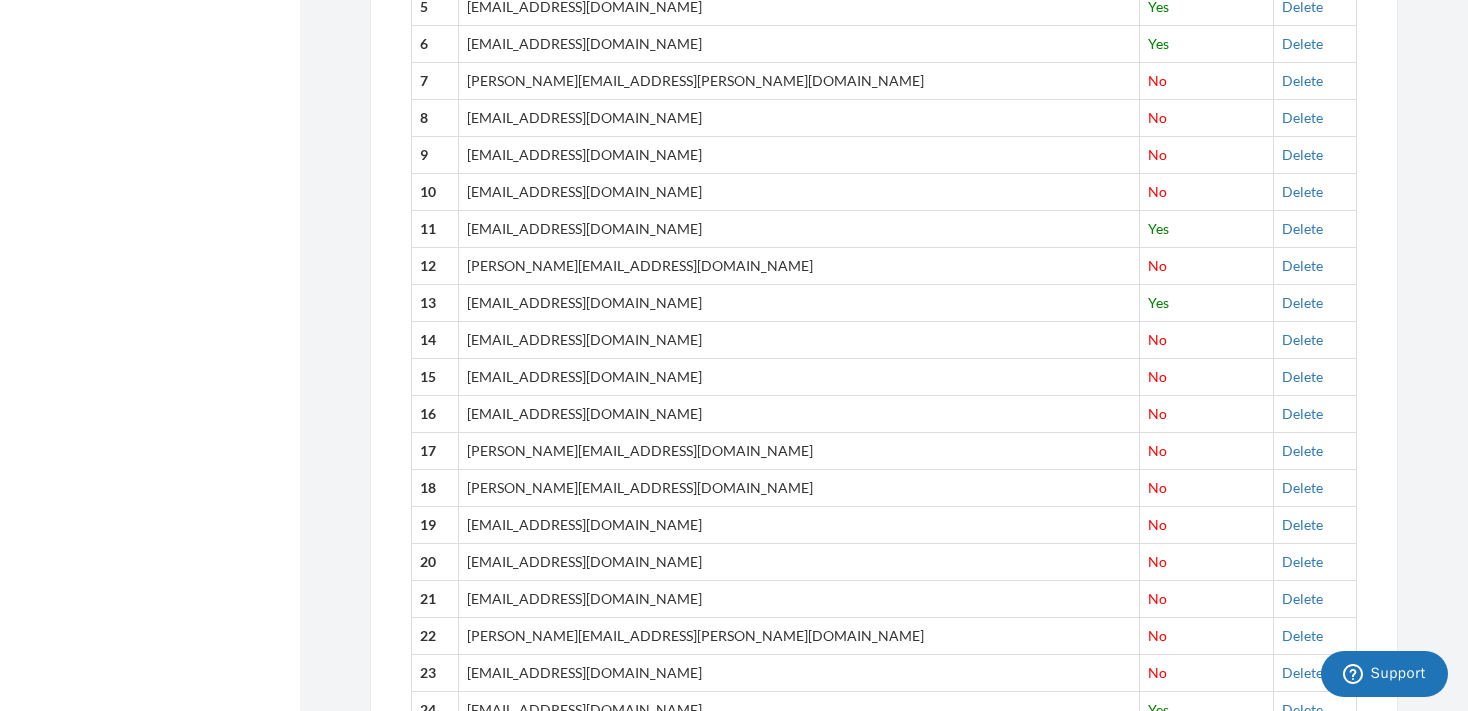 click on "[EMAIL_ADDRESS][DOMAIN_NAME]" at bounding box center (799, 414) 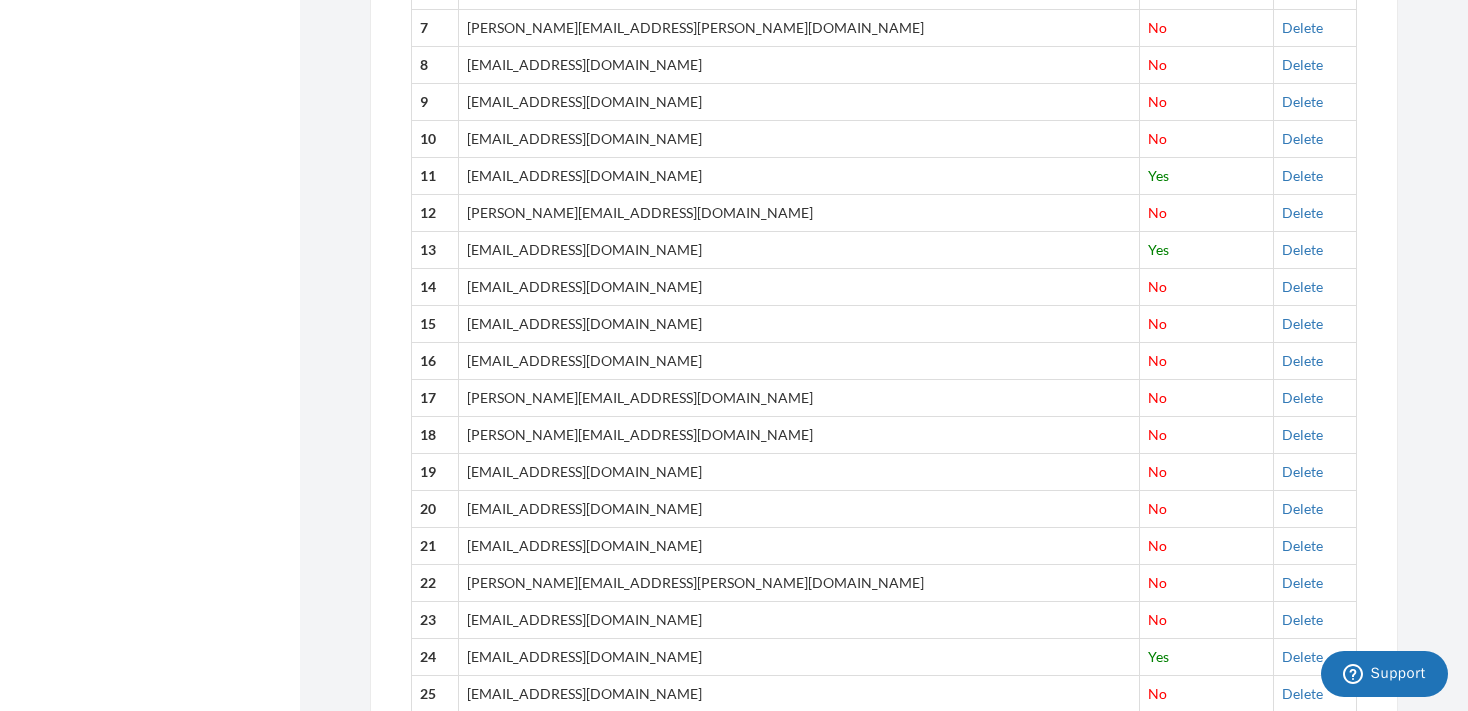 scroll, scrollTop: 1056, scrollLeft: 0, axis: vertical 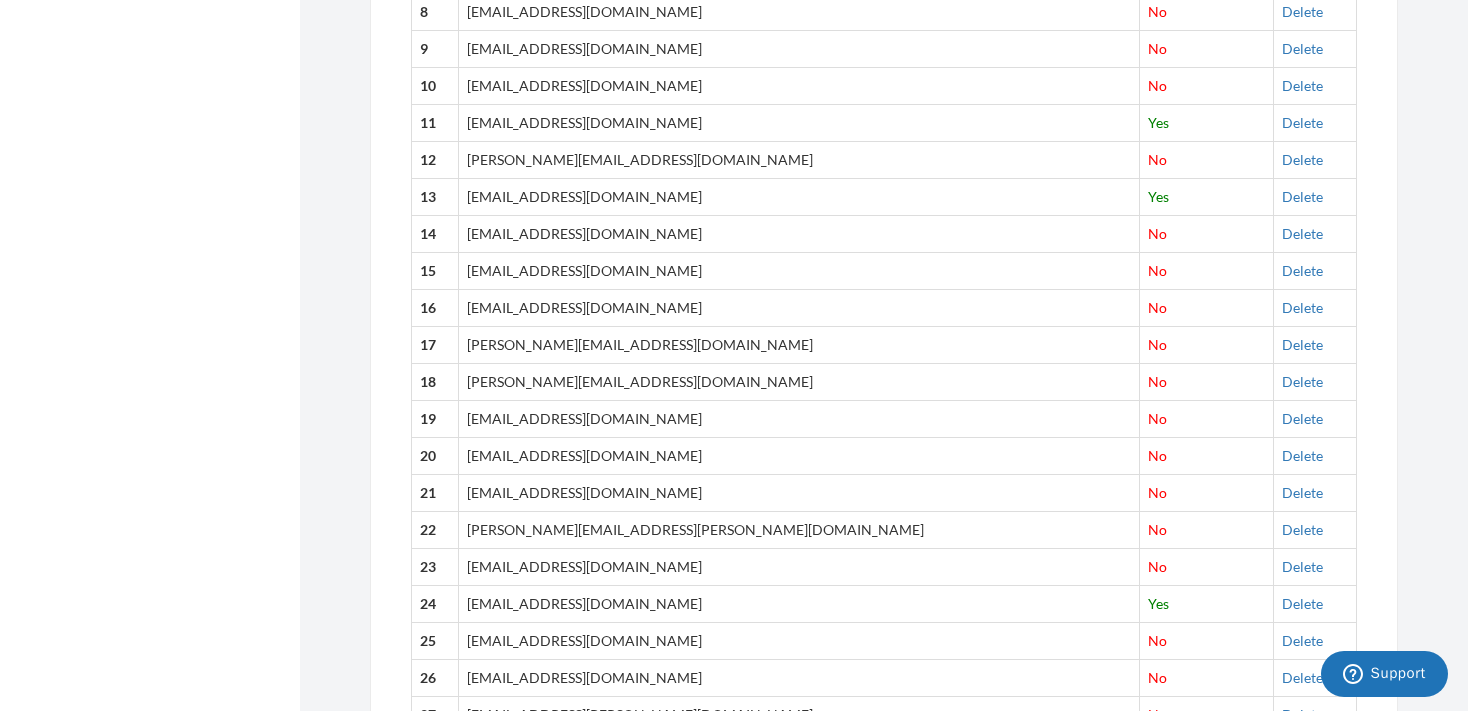 click on "[PERSON_NAME][EMAIL_ADDRESS][DOMAIN_NAME]" at bounding box center [799, 382] 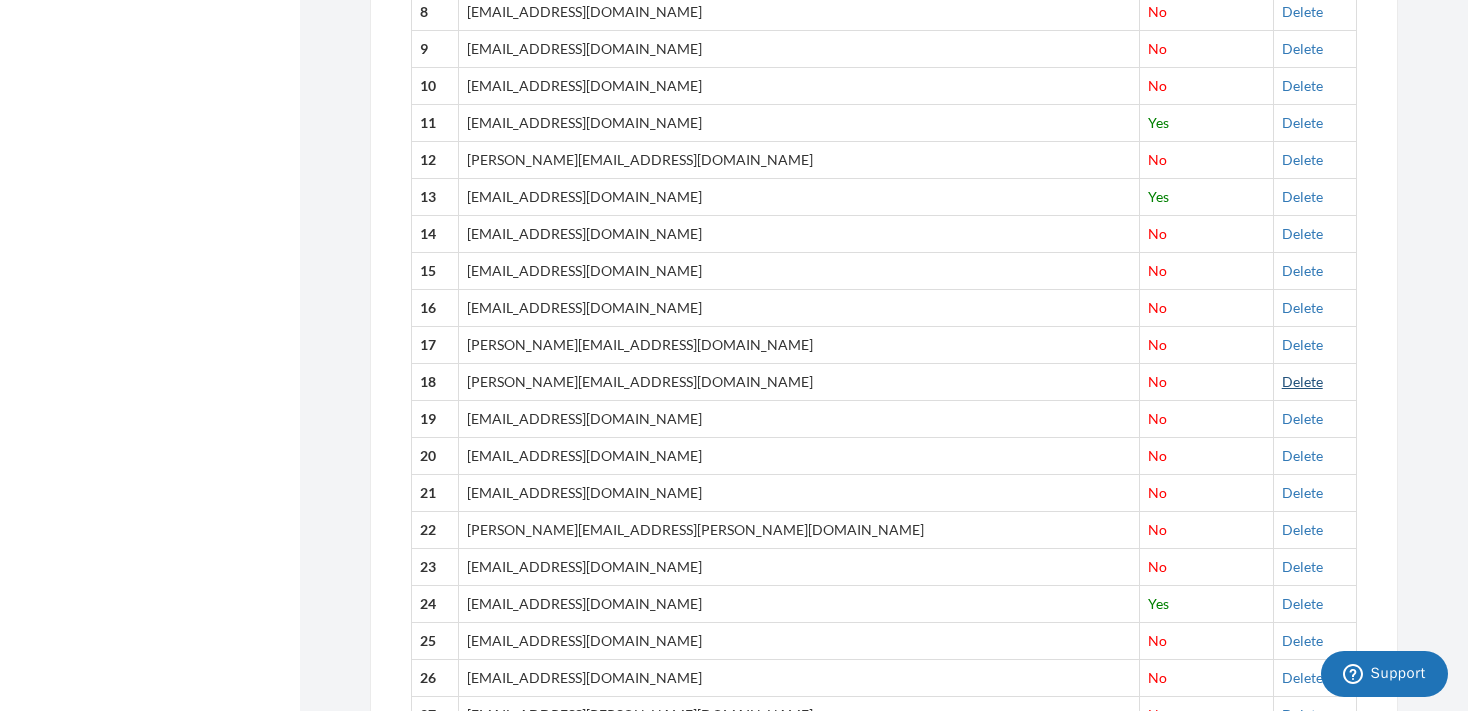 click on "Delete" at bounding box center [1302, 381] 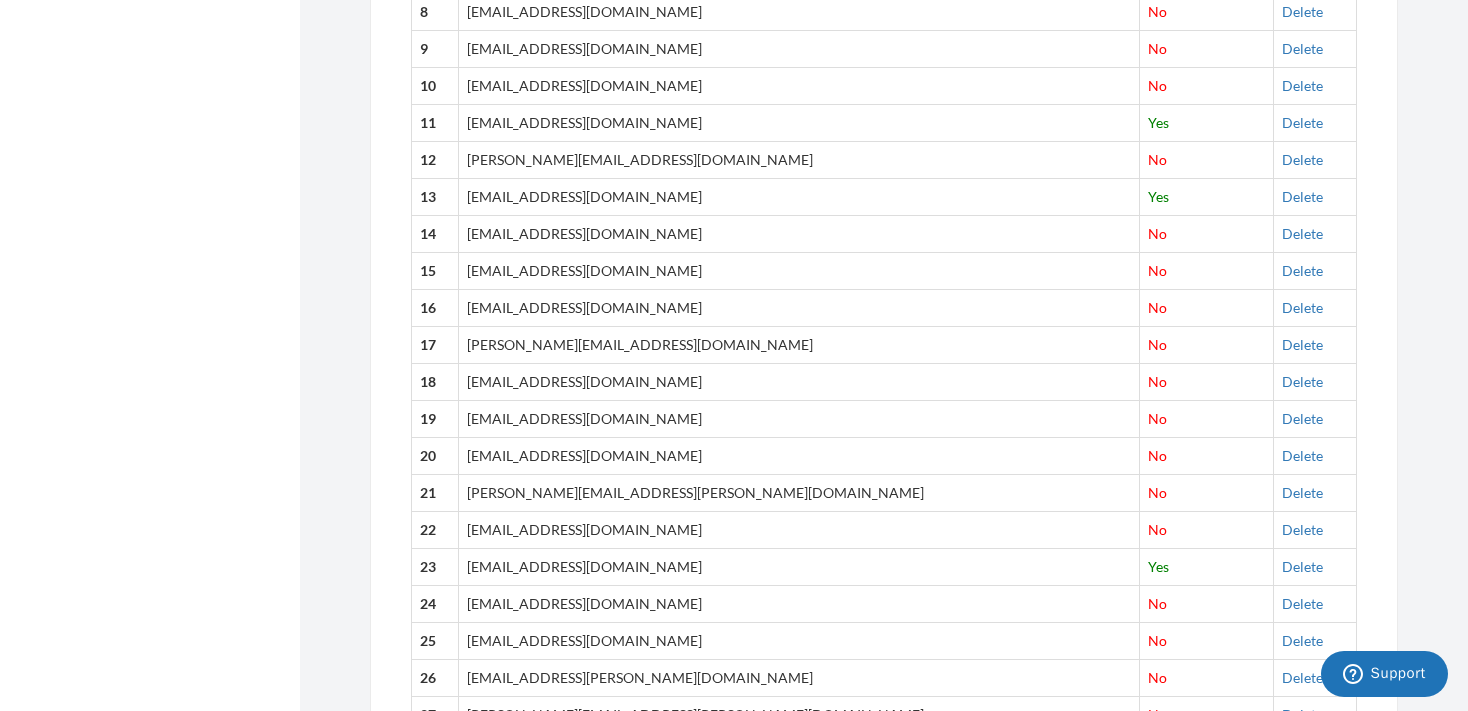 click on "[EMAIL_ADDRESS][DOMAIN_NAME]" at bounding box center (799, 382) 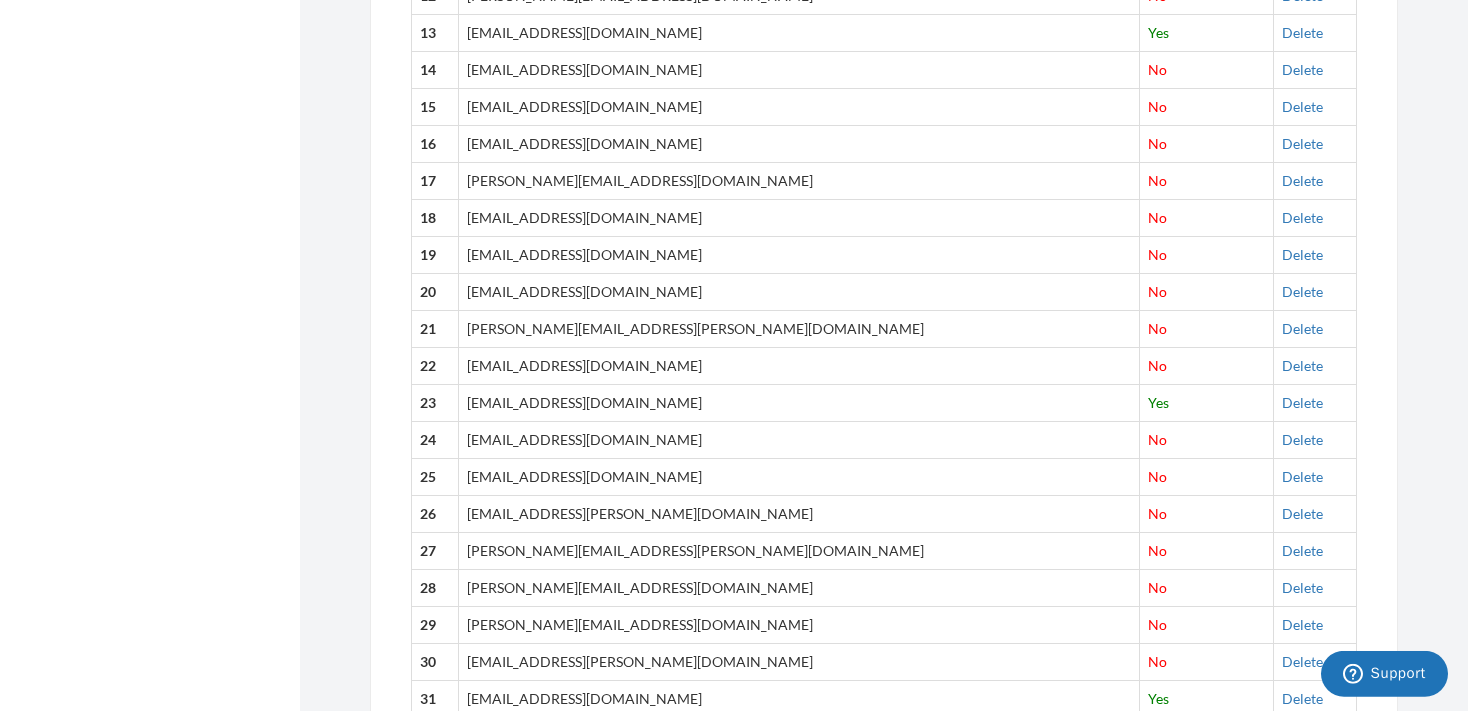 scroll, scrollTop: 1267, scrollLeft: 0, axis: vertical 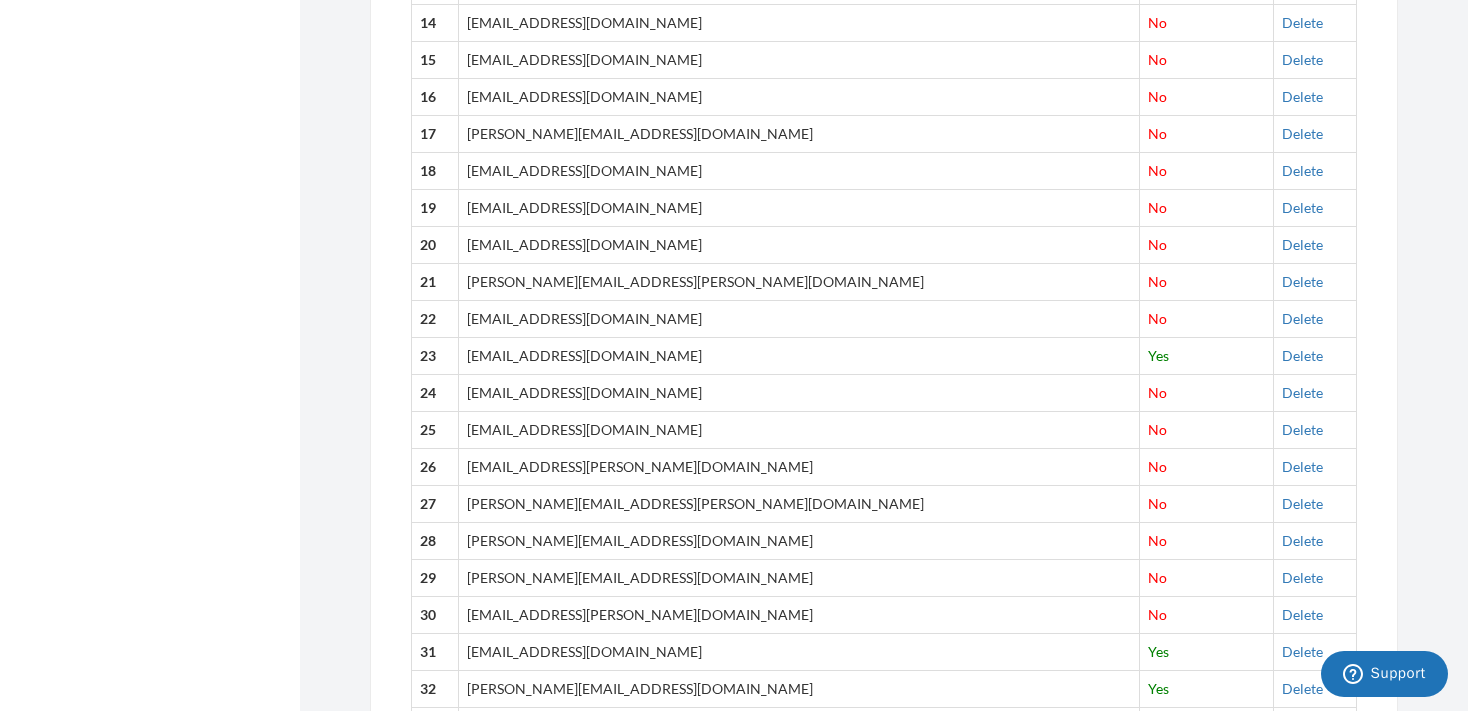 click on "[EMAIL_ADDRESS][PERSON_NAME][DOMAIN_NAME]" at bounding box center [799, 466] 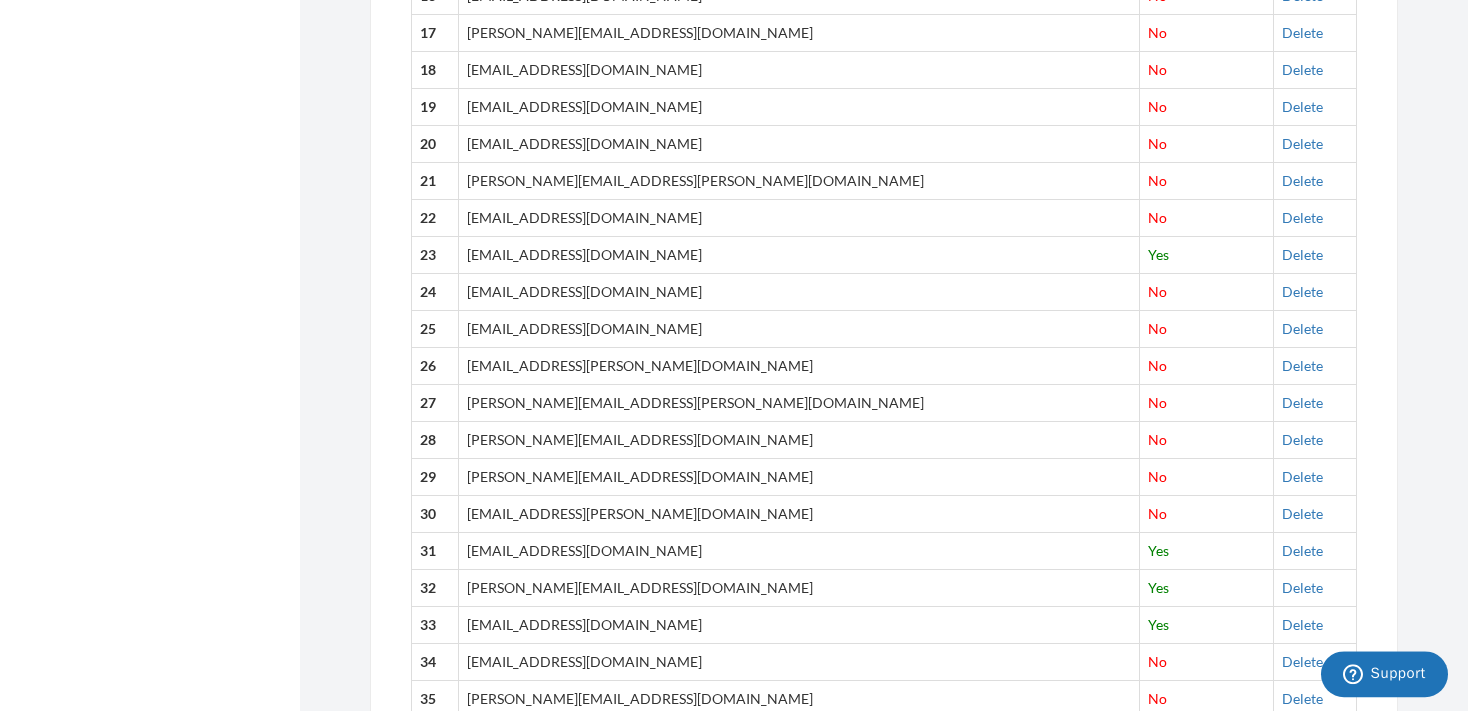 scroll, scrollTop: 1372, scrollLeft: 0, axis: vertical 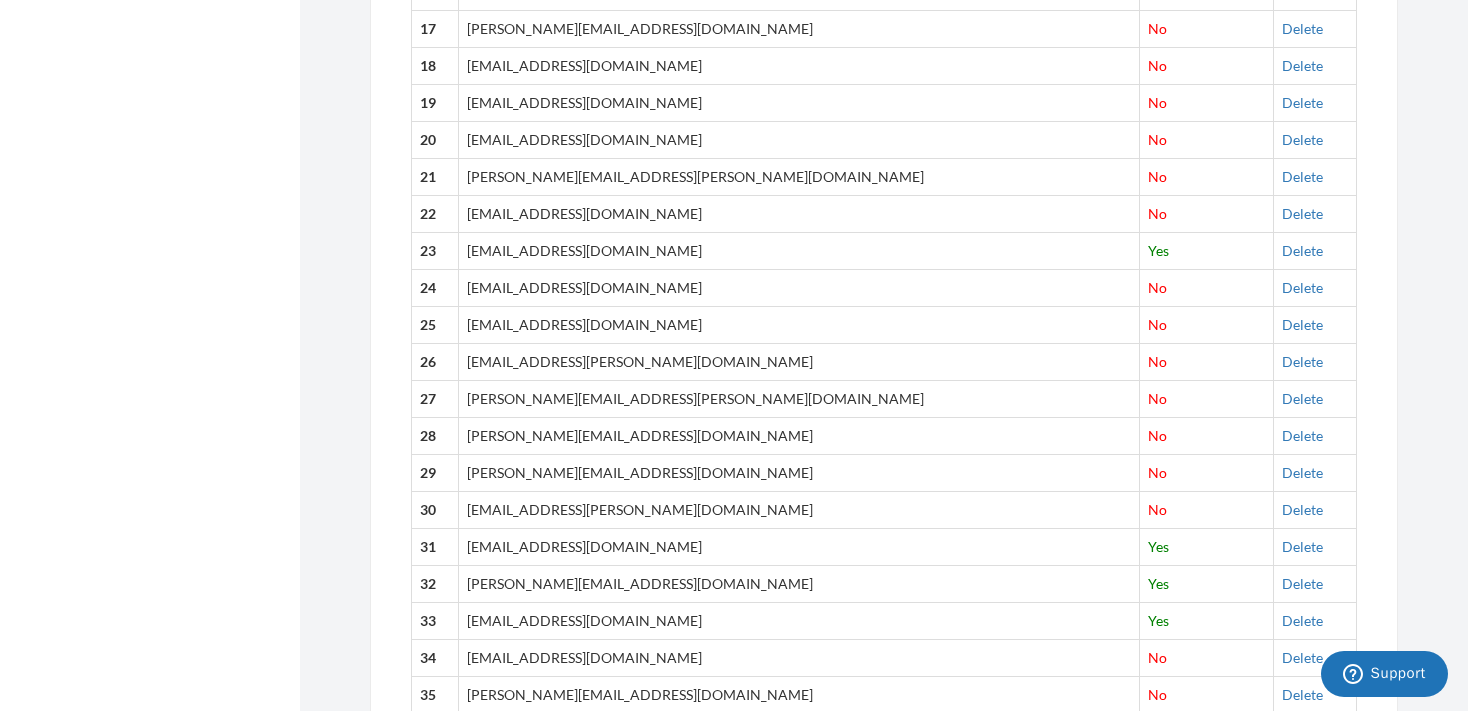 click on "[PERSON_NAME][EMAIL_ADDRESS][PERSON_NAME][DOMAIN_NAME]" at bounding box center (799, 398) 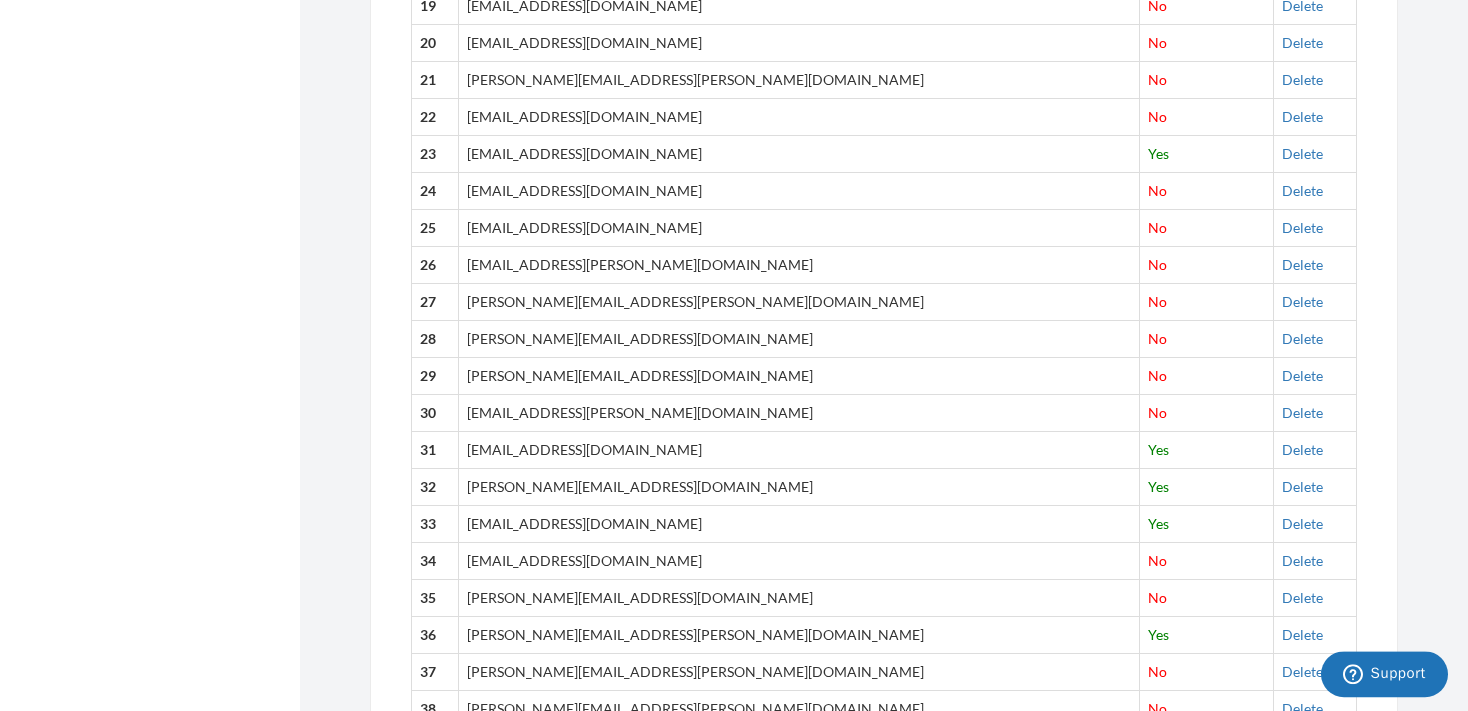 scroll, scrollTop: 1478, scrollLeft: 0, axis: vertical 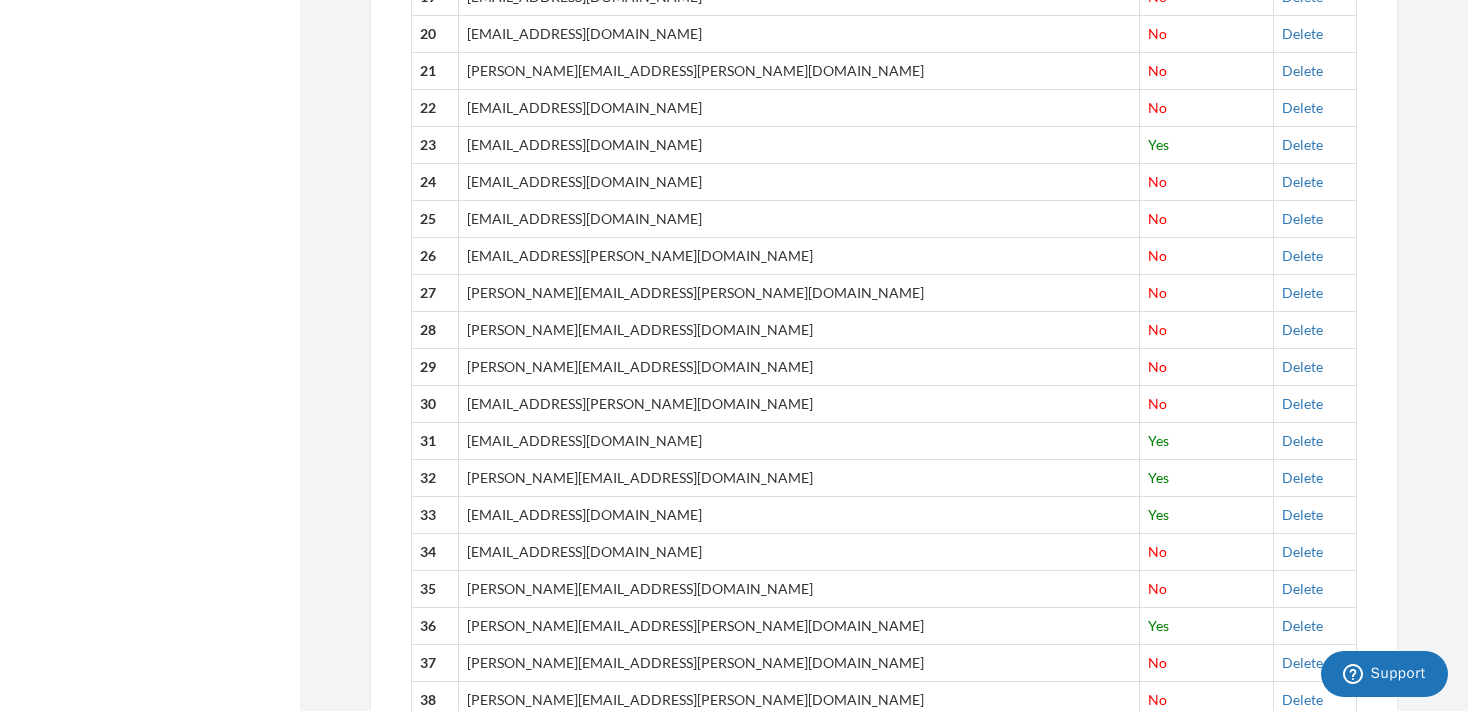 click on "[PERSON_NAME][EMAIL_ADDRESS][DOMAIN_NAME]" at bounding box center (799, 329) 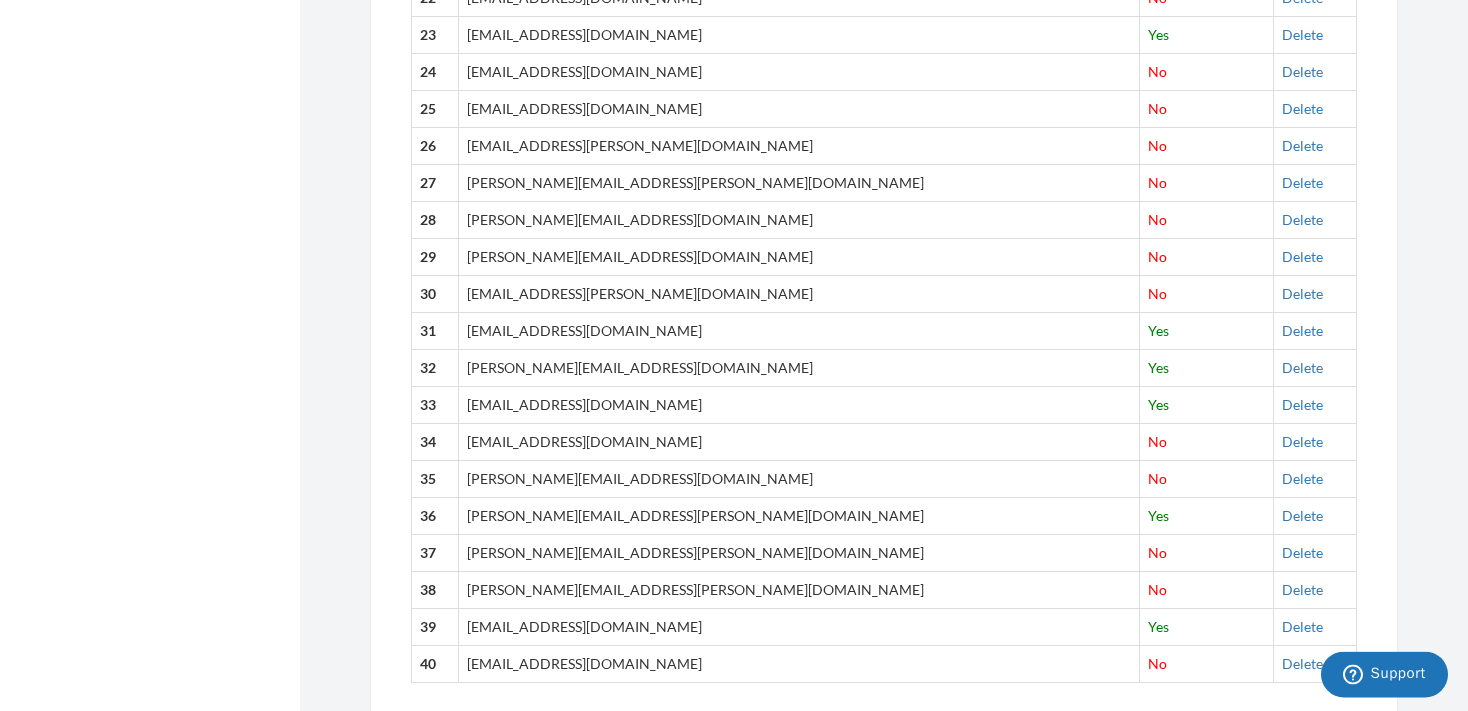 scroll, scrollTop: 1671, scrollLeft: 0, axis: vertical 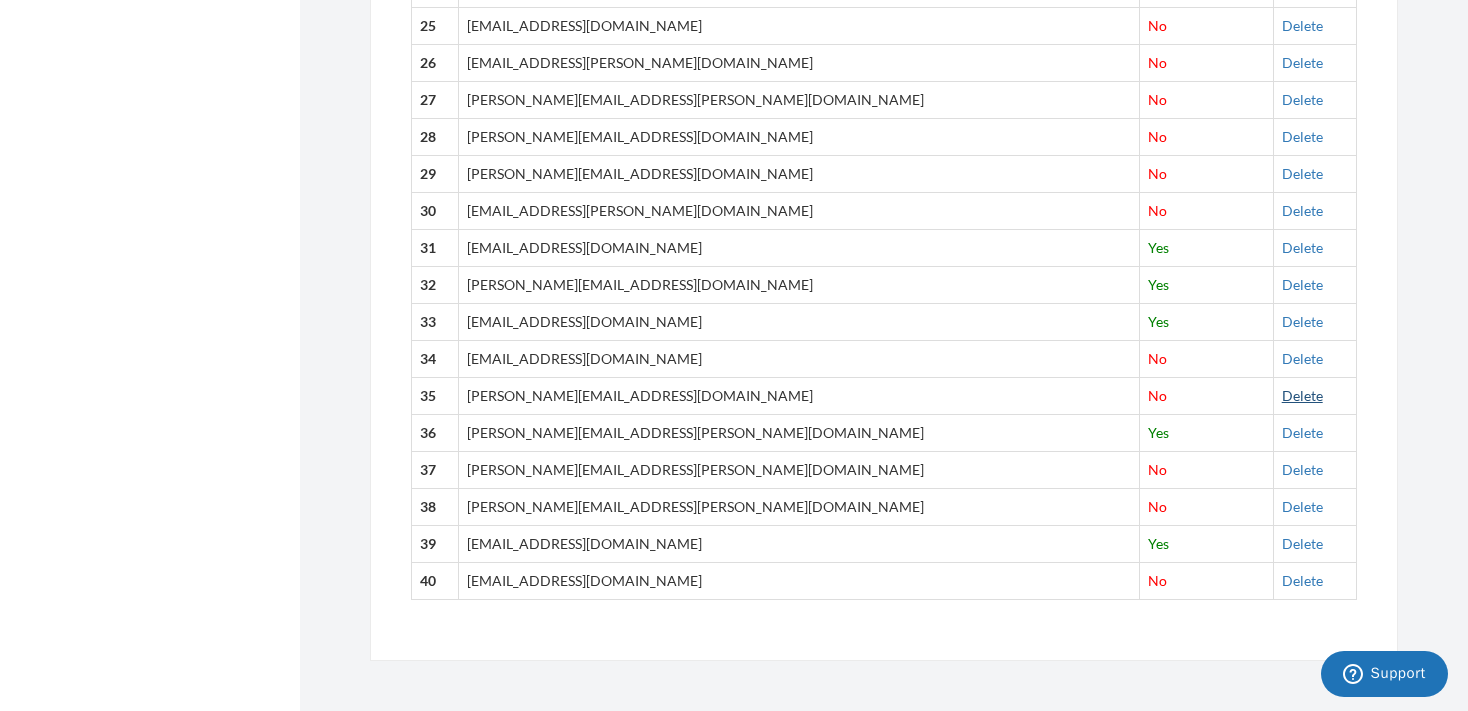 click on "Delete" at bounding box center (1302, 395) 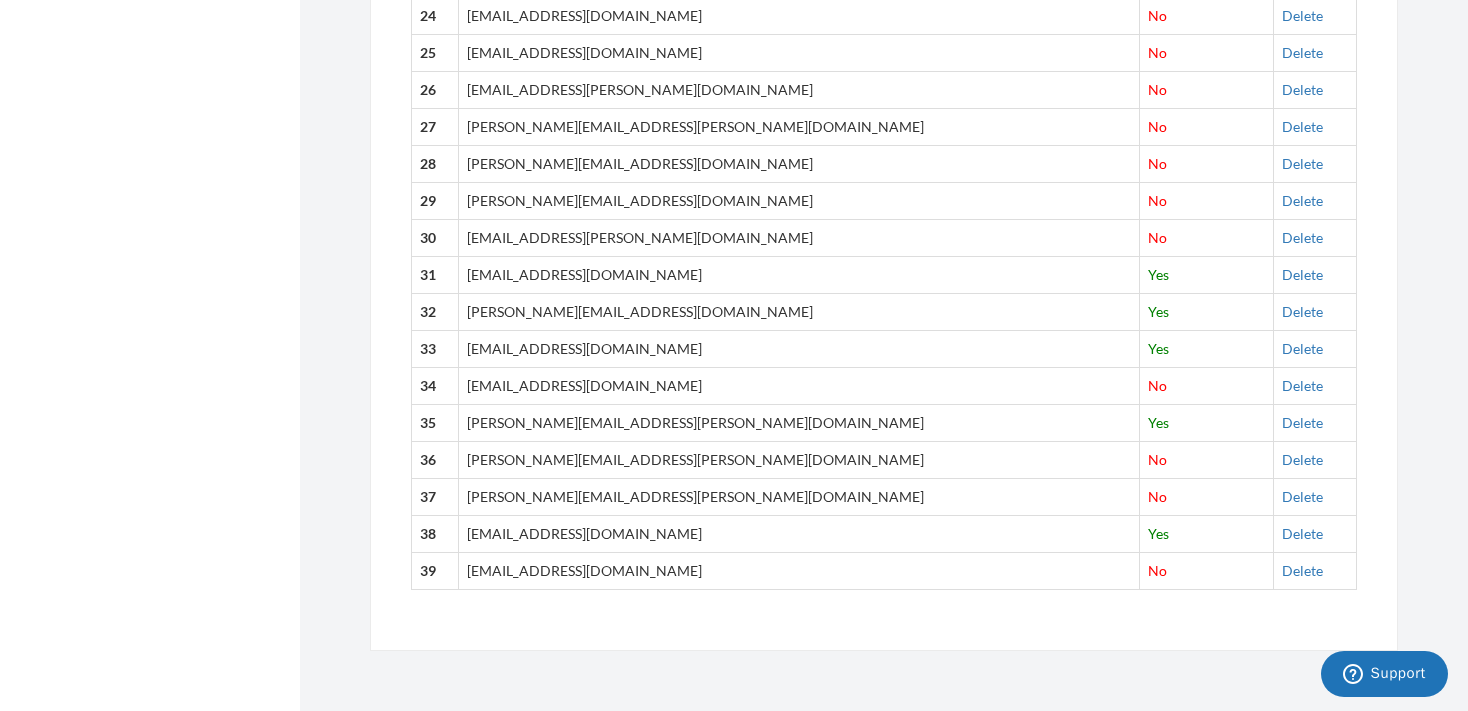 scroll, scrollTop: 1634, scrollLeft: 0, axis: vertical 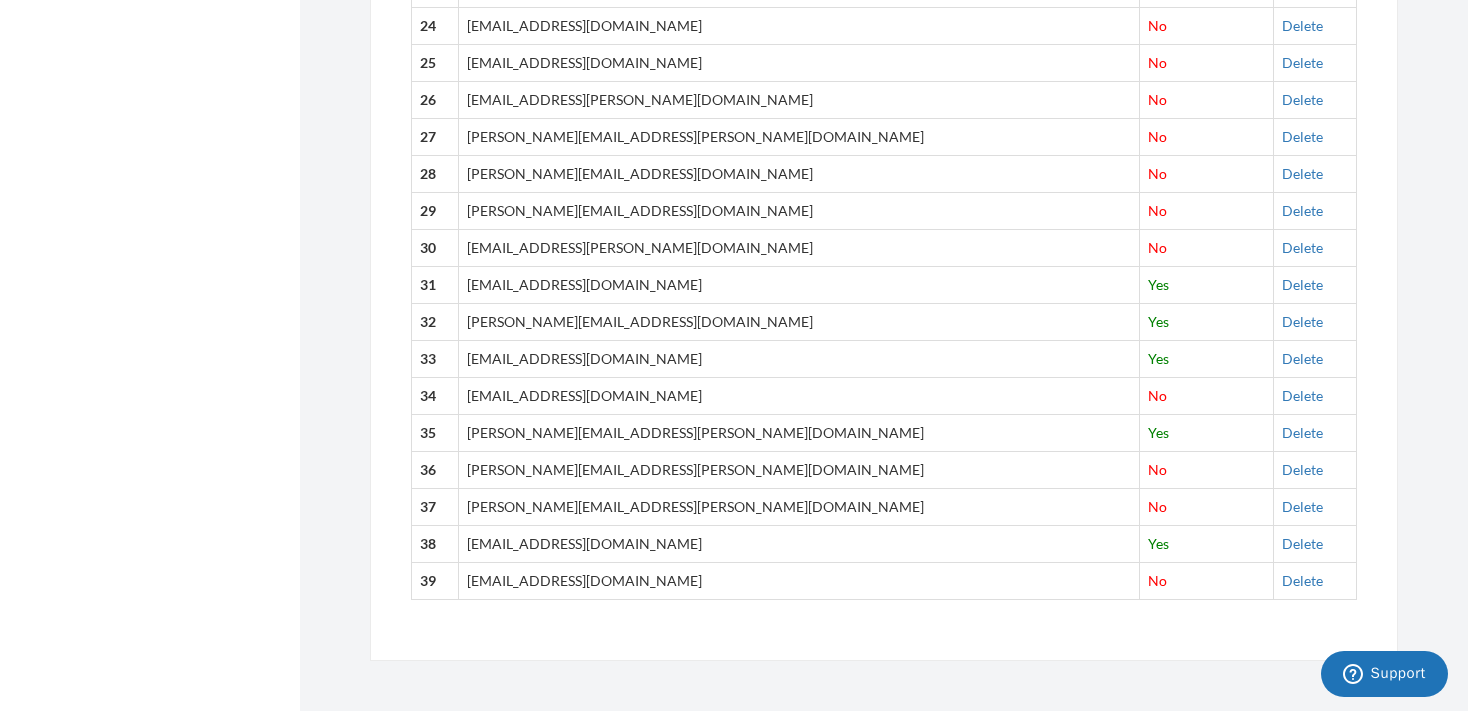 click on "Add emails for people you want to contribute to your memory book. Our system will automatically send out invitations and reminders. Add your email to see how it looks!
Paste or Type Emails:
Customize the Note in Your Invitation (we inserted your project description if available to help you get started) Hi everyone.  We are creating this birthday tribute book for Nicks 40 th  .  Please share a couple of your best pictures and  memories with Nick and qualities you love about Nick that make him special to you.  Let’s make this a Happy birthday . And thank you so much for helping with the tribute book.
Review Invitation
#
Email
Contributed
1
Yes No" at bounding box center [884, -367] 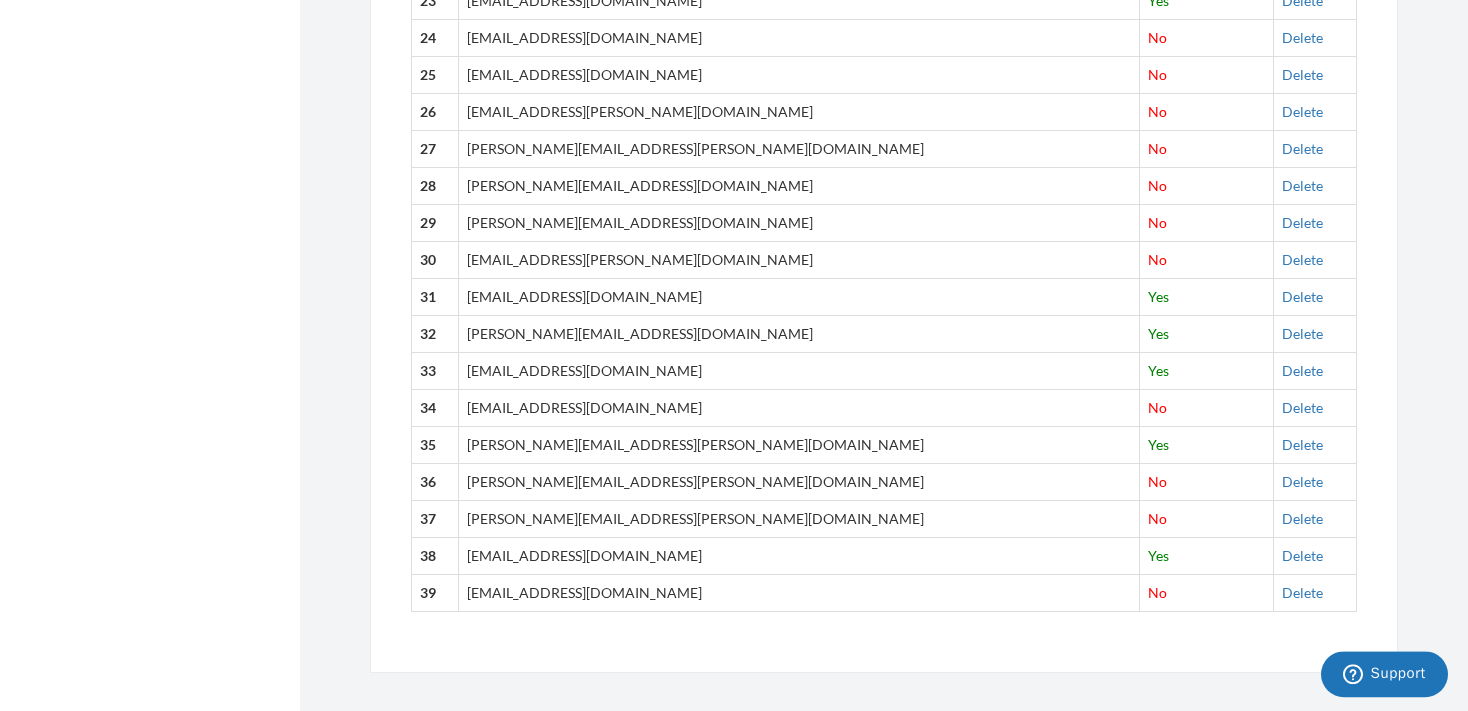 scroll, scrollTop: 1634, scrollLeft: 0, axis: vertical 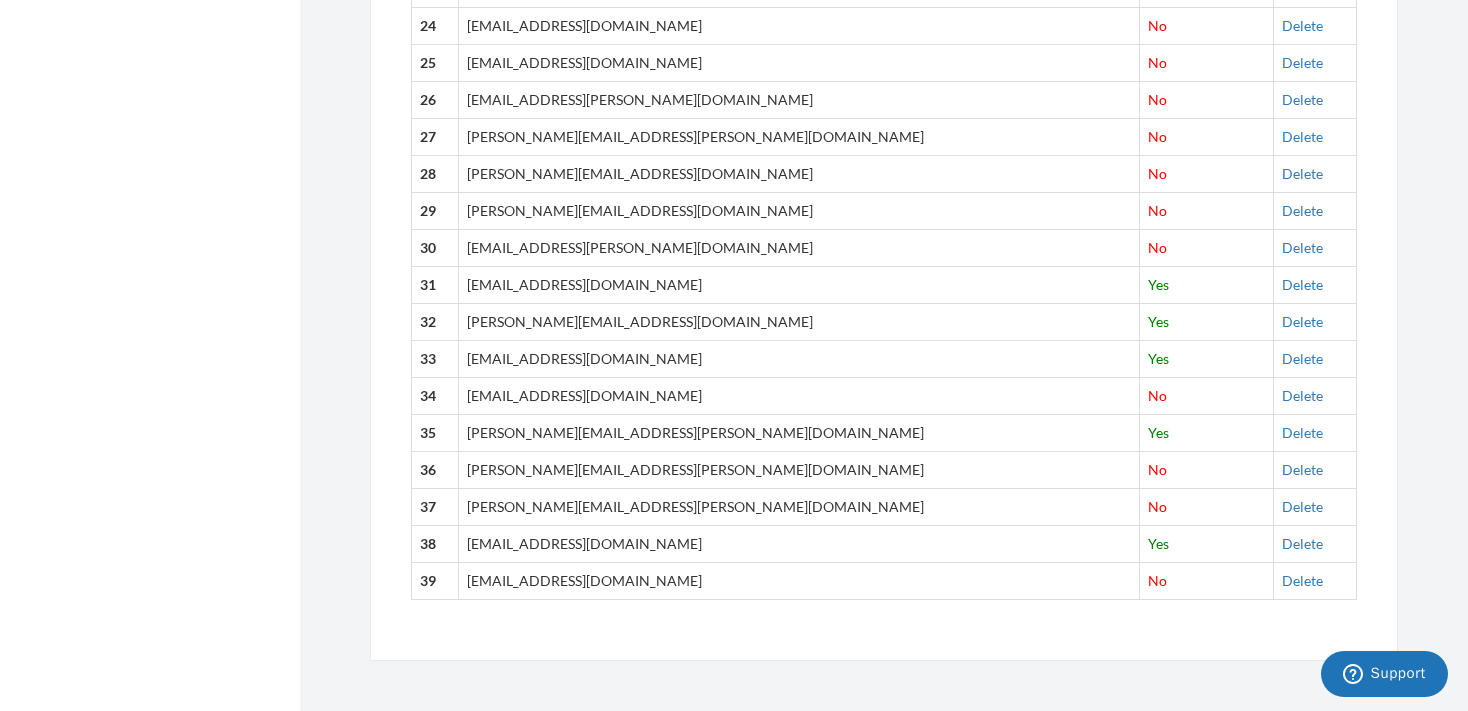 click on "Add emails for people you want to contribute to your memory book. Our system will automatically send out invitations and reminders. Add your email to see how it looks!
Paste or Type Emails:
Customize the Note in Your Invitation (we inserted your project description if available to help you get started) Hi everyone.  We are creating this birthday tribute book for Nicks 40 th  .  Please share a couple of your best pictures and  memories with Nick and qualities you love about Nick that make him special to you.  Let’s make this a Happy birthday . And thank you so much for helping with the tribute book.
Review Invitation
#
Email
Contributed
1
Yes No" at bounding box center (884, -367) 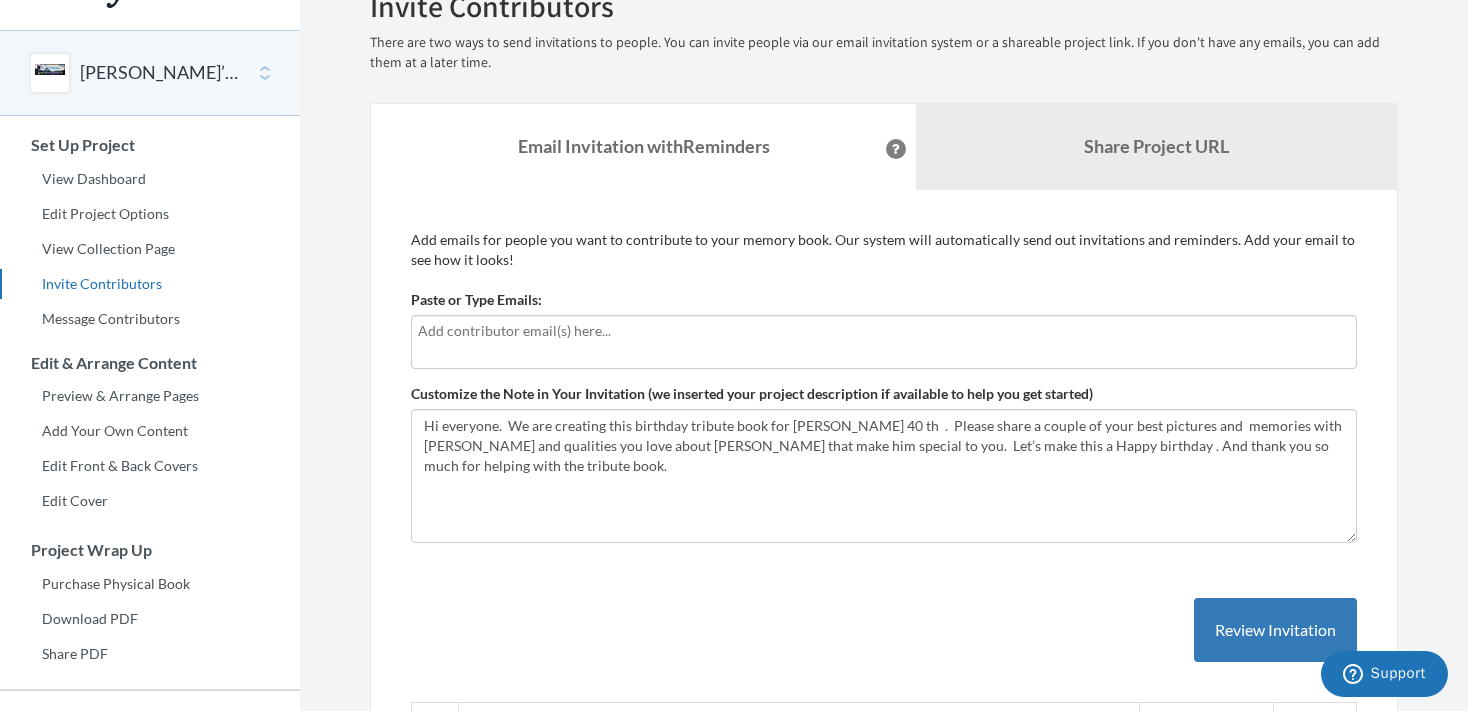 scroll, scrollTop: 0, scrollLeft: 0, axis: both 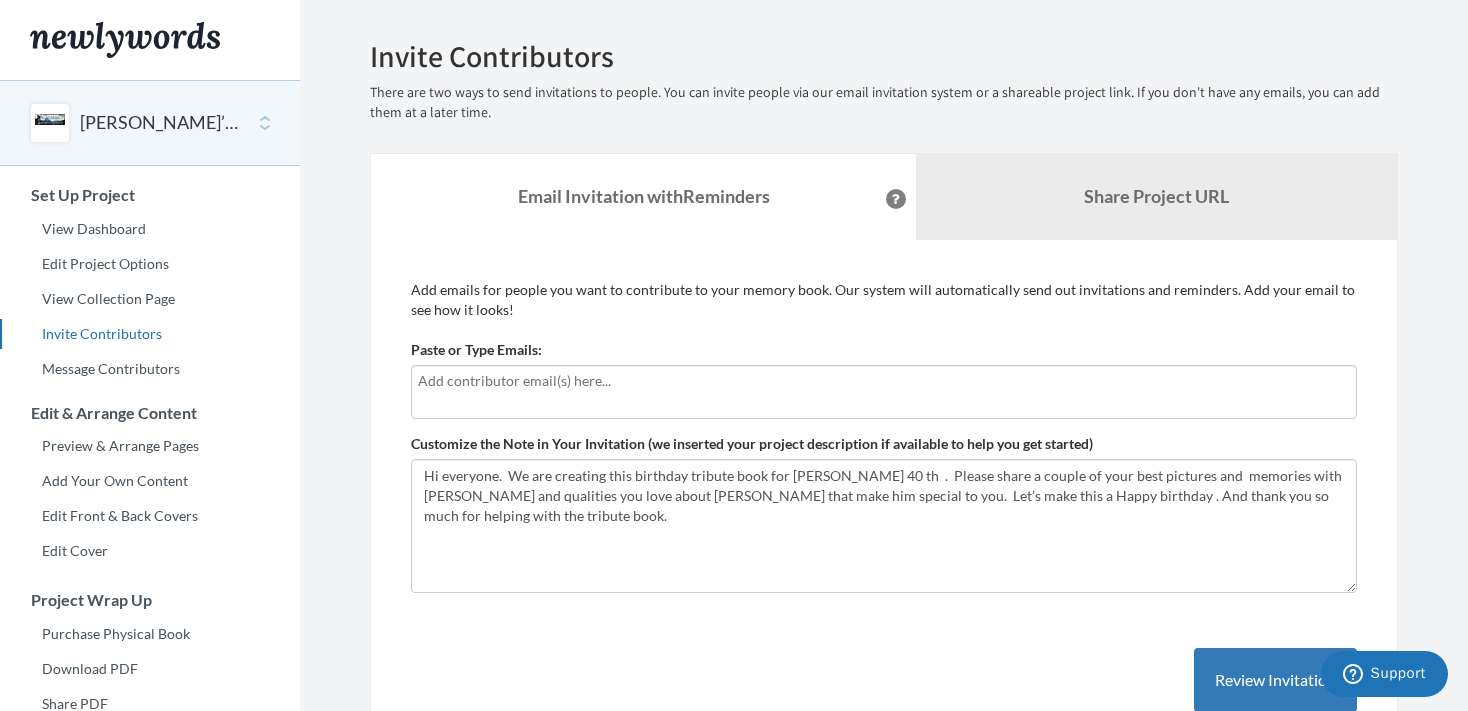 click on "Invite Contributors" at bounding box center [884, 56] 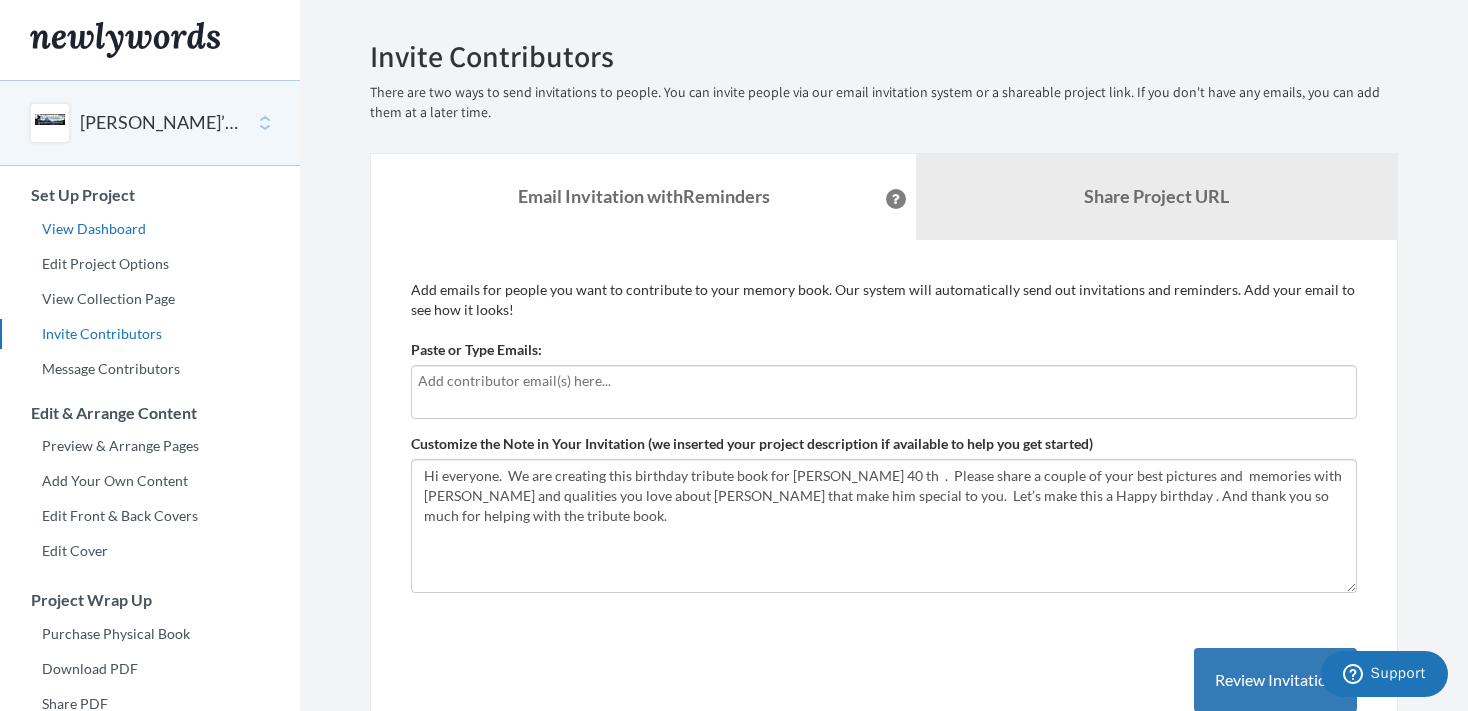 click on "View Dashboard" at bounding box center (150, 229) 